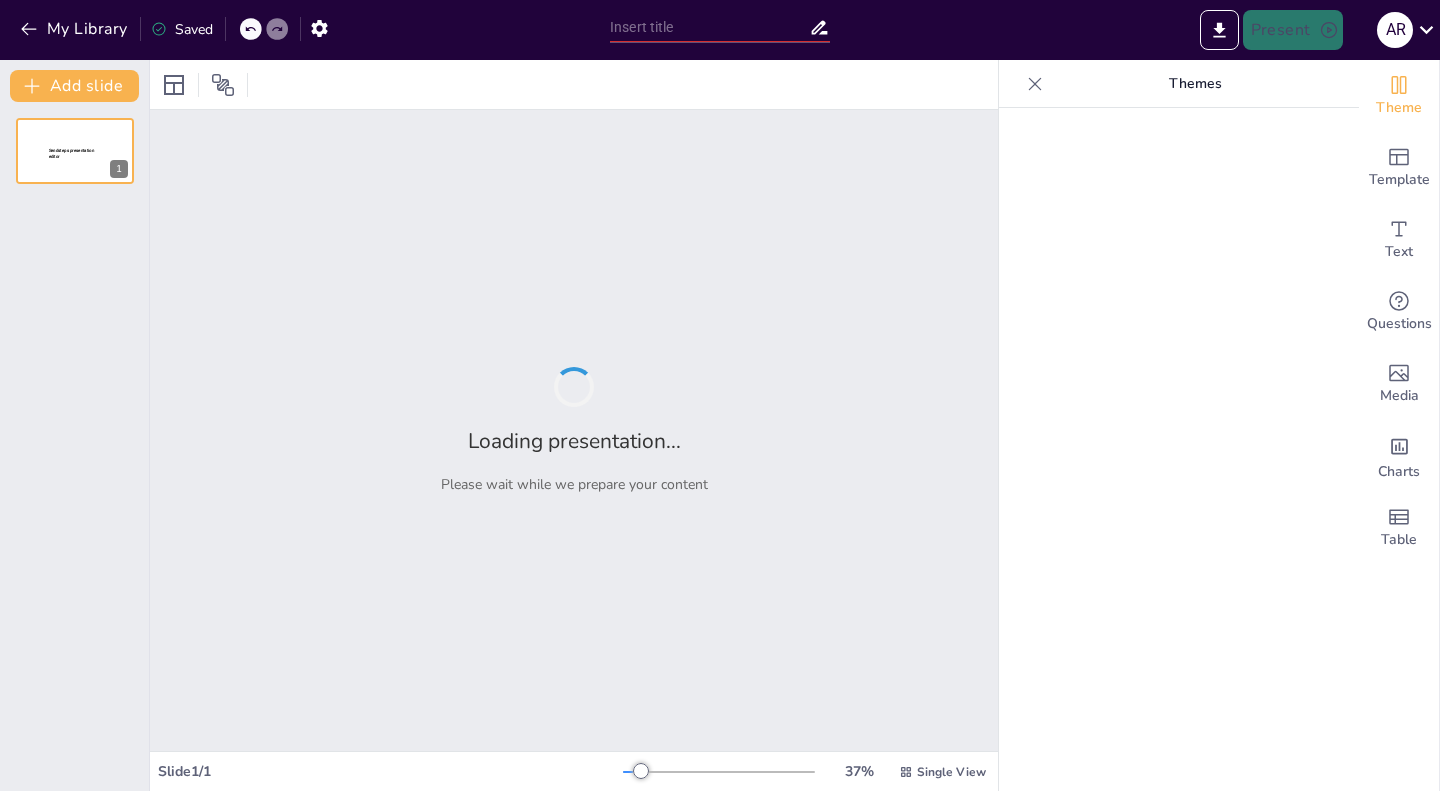 type on "Entendiendo la Relación entre Materia y Energía en el Universo" 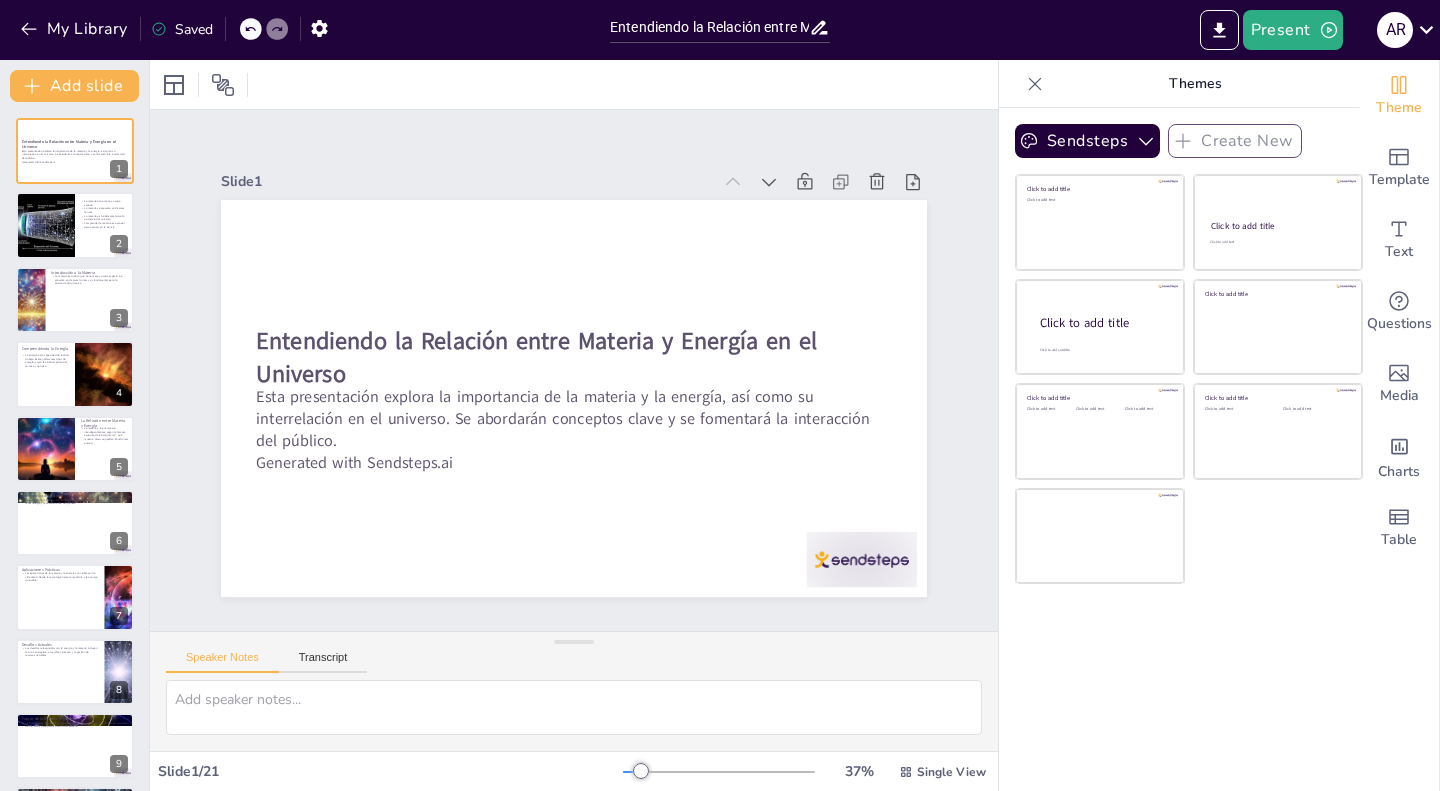 checkbox on "true" 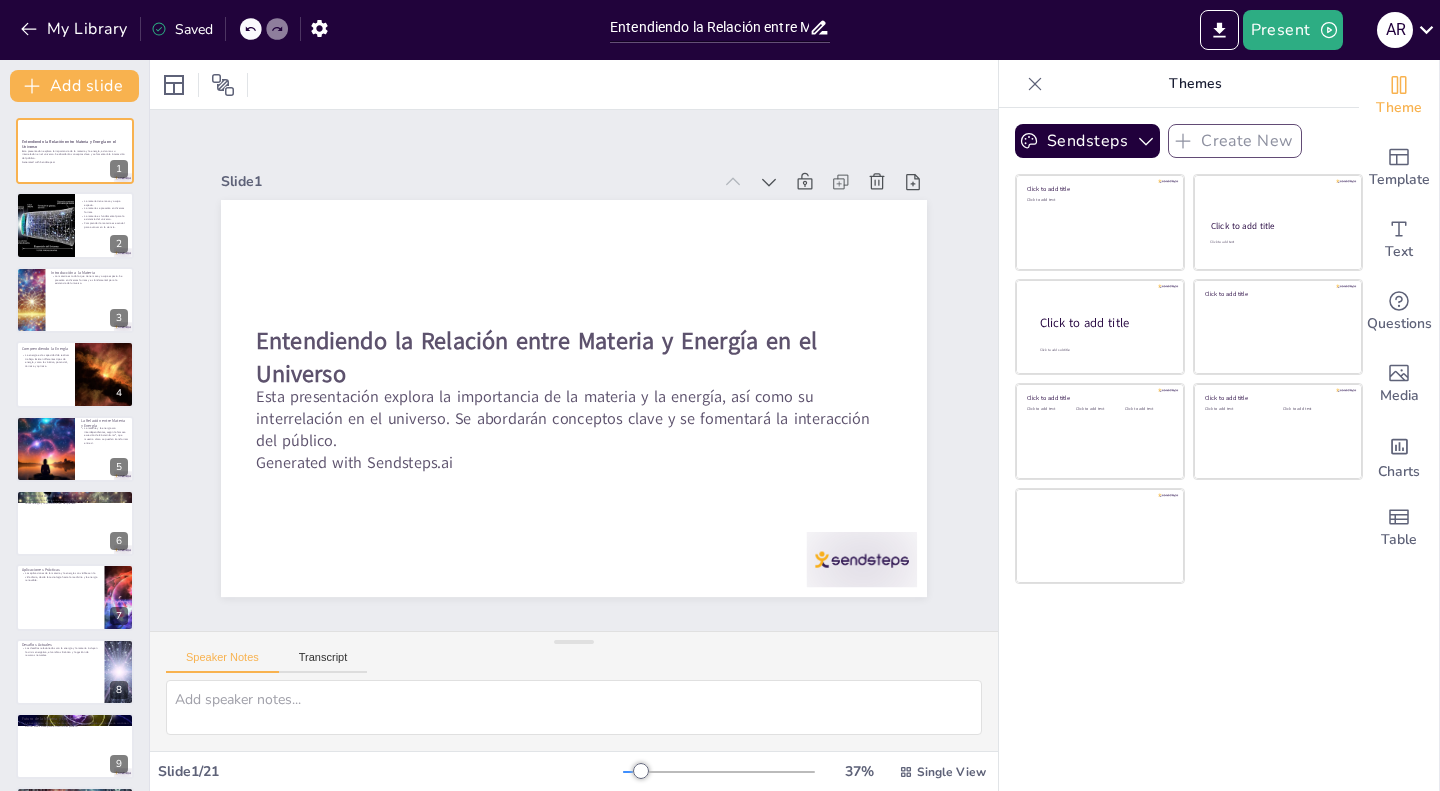 scroll, scrollTop: 0, scrollLeft: 0, axis: both 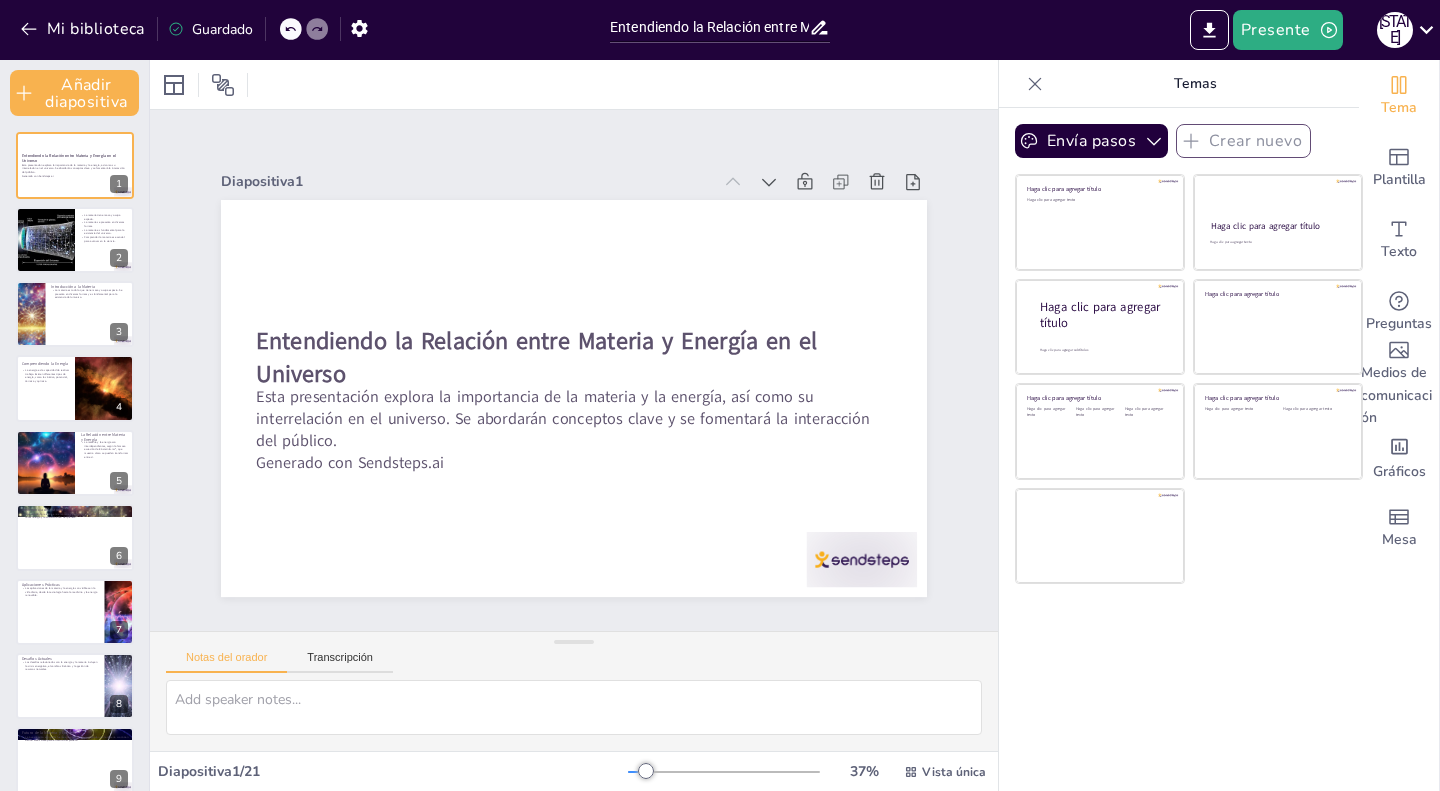 checkbox on "true" 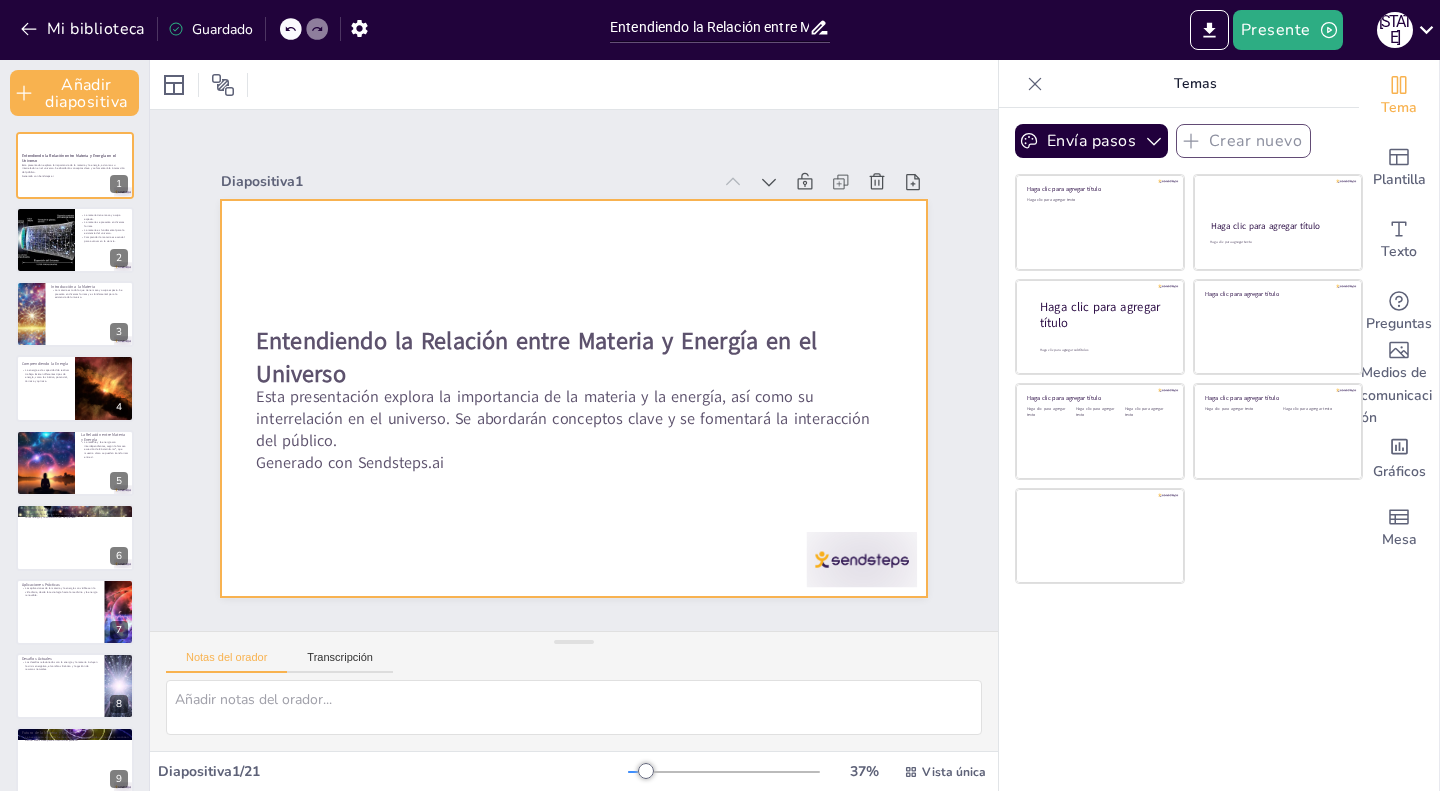 checkbox on "true" 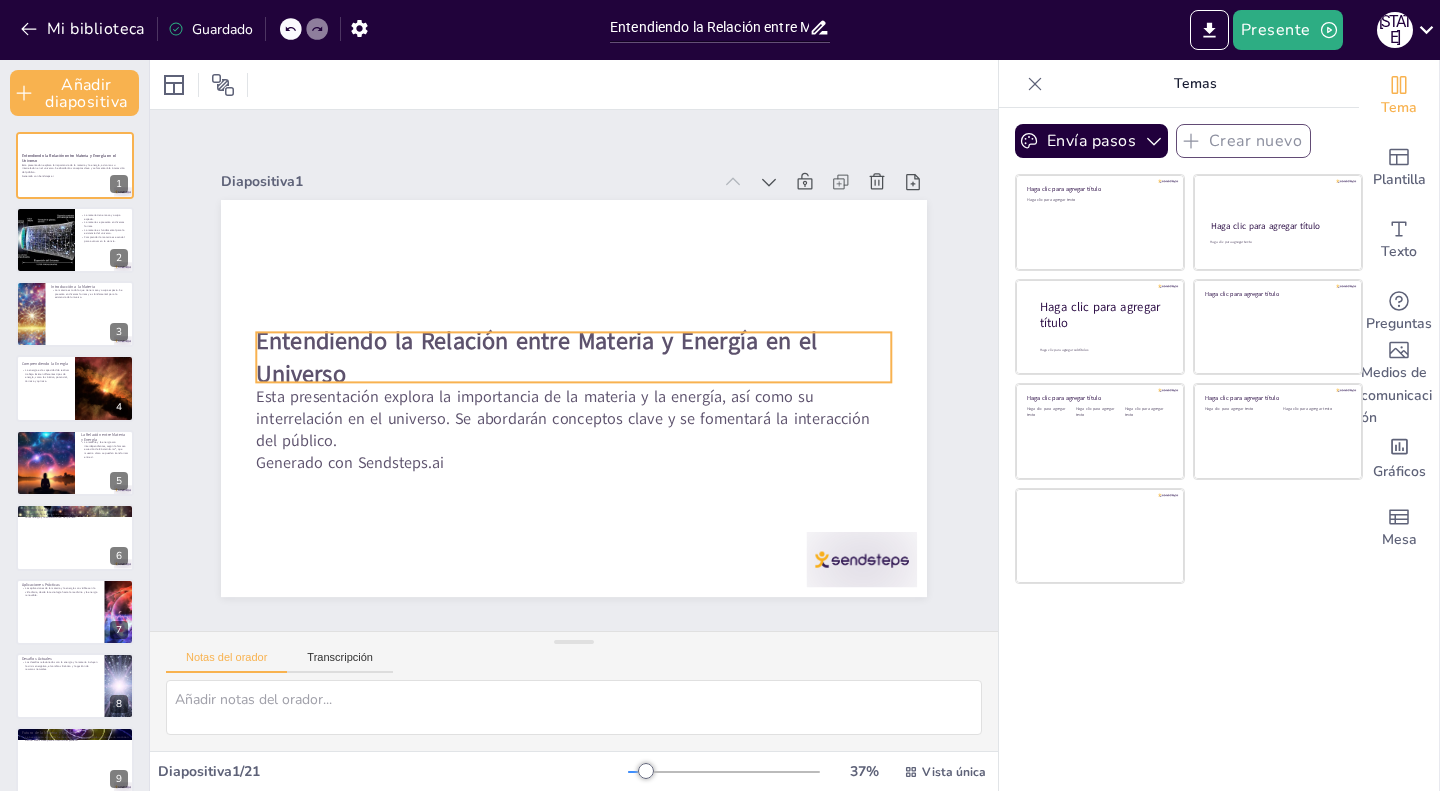 checkbox on "true" 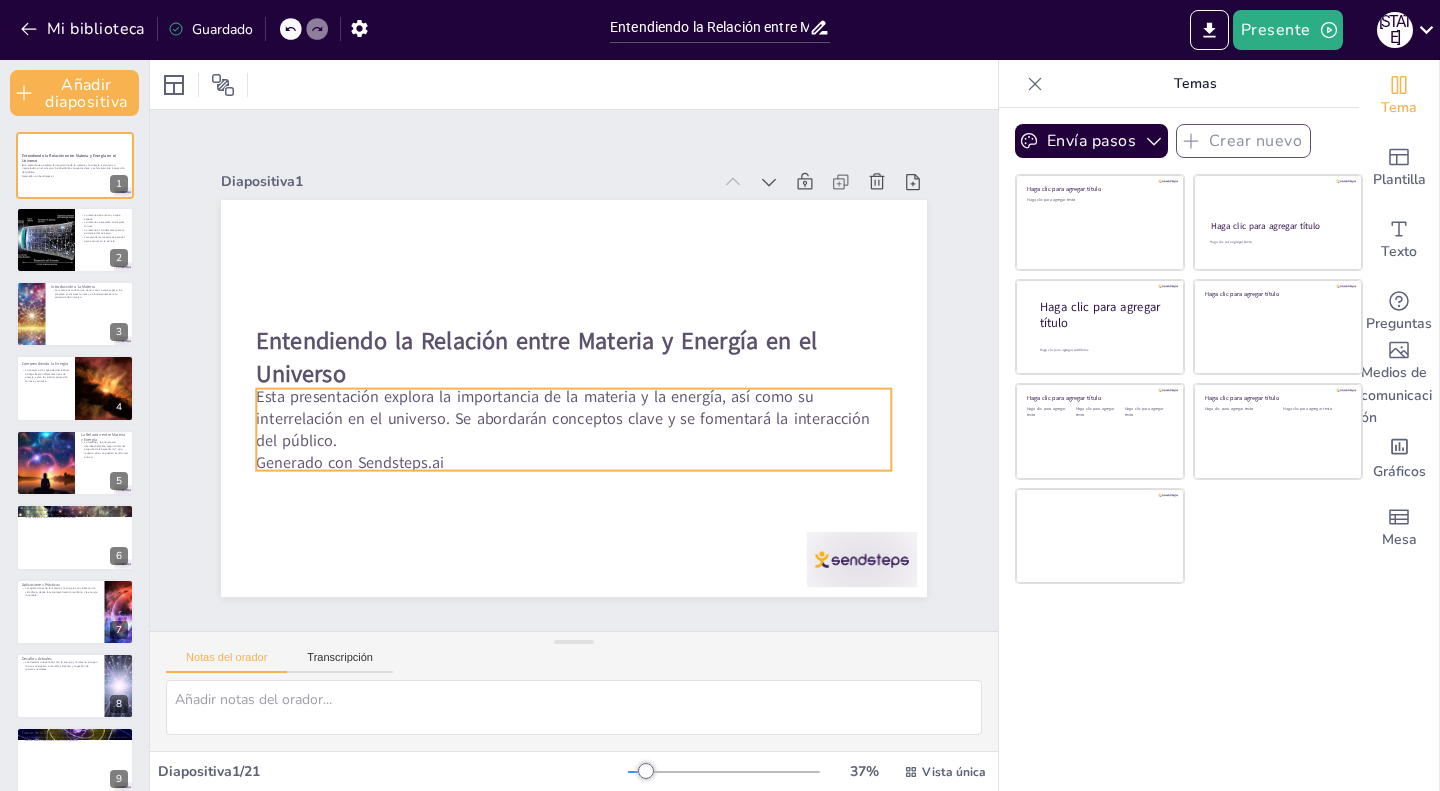 checkbox on "true" 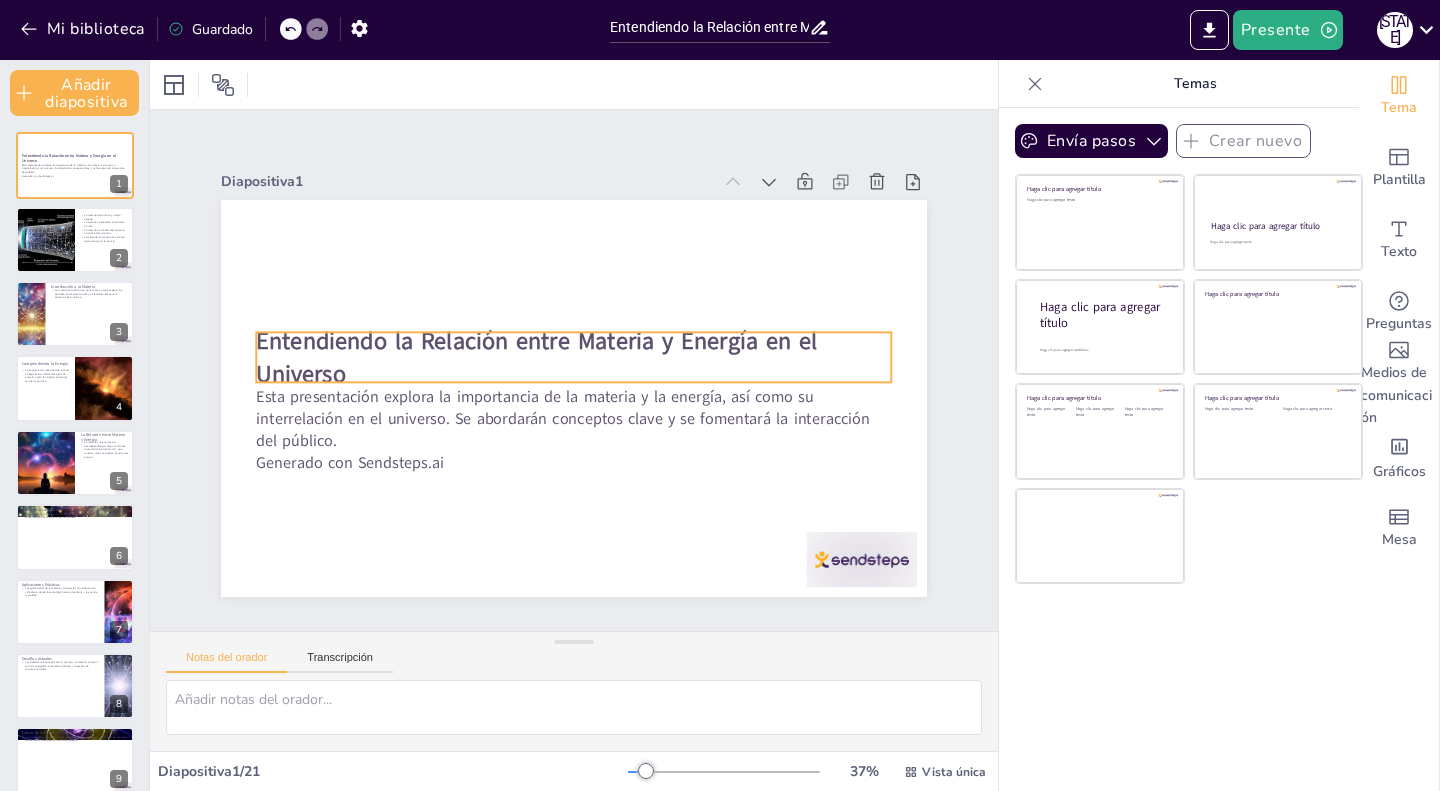 checkbox on "true" 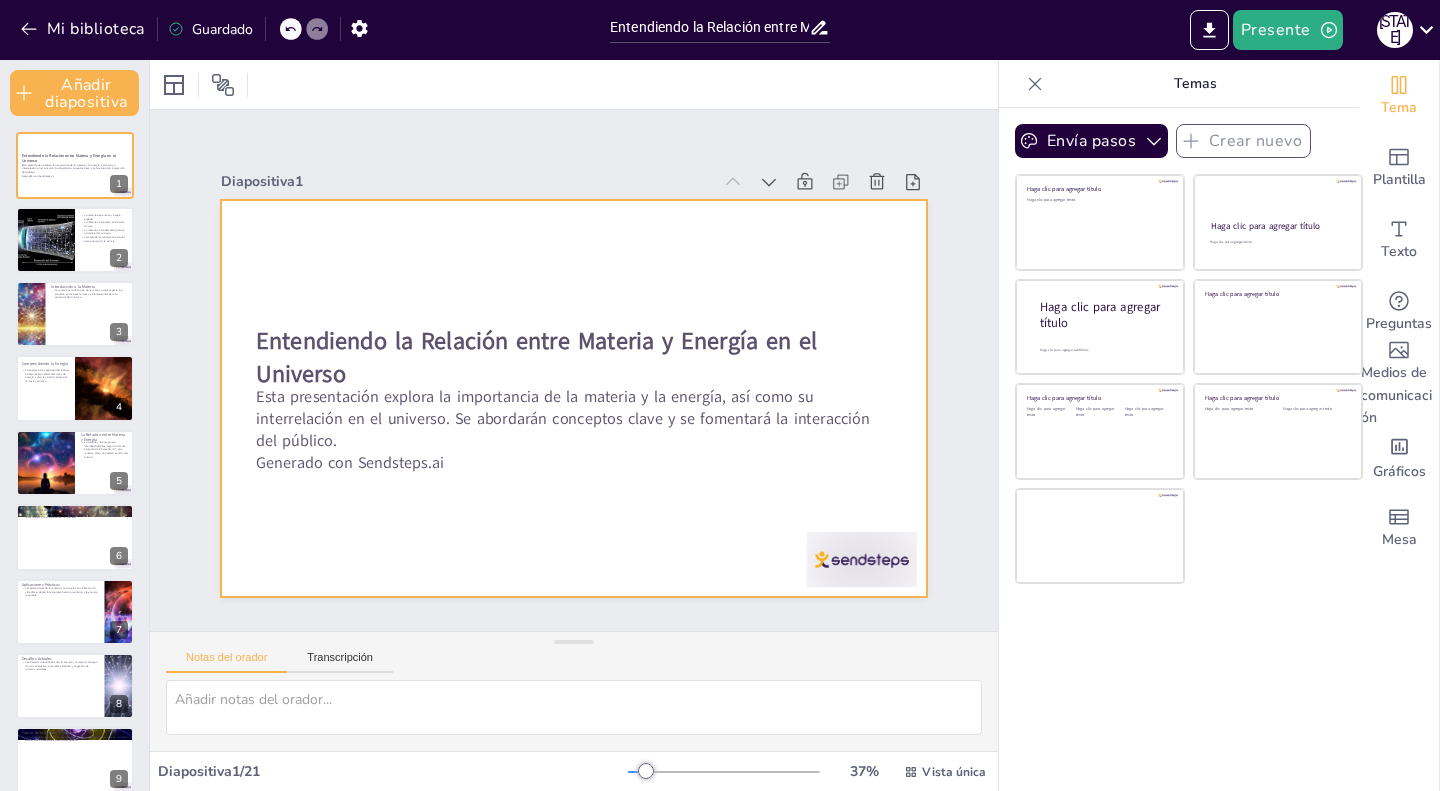 checkbox on "true" 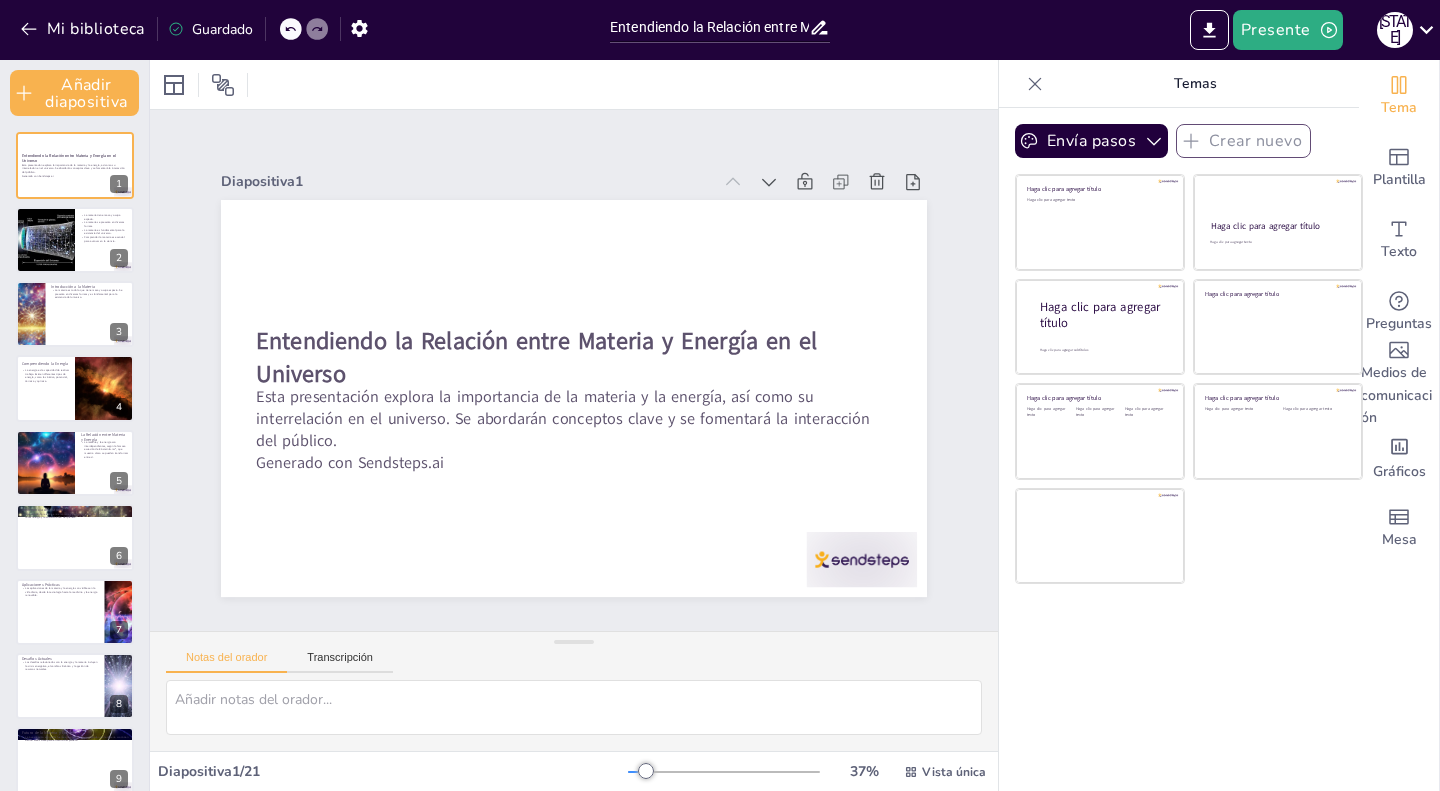 checkbox on "true" 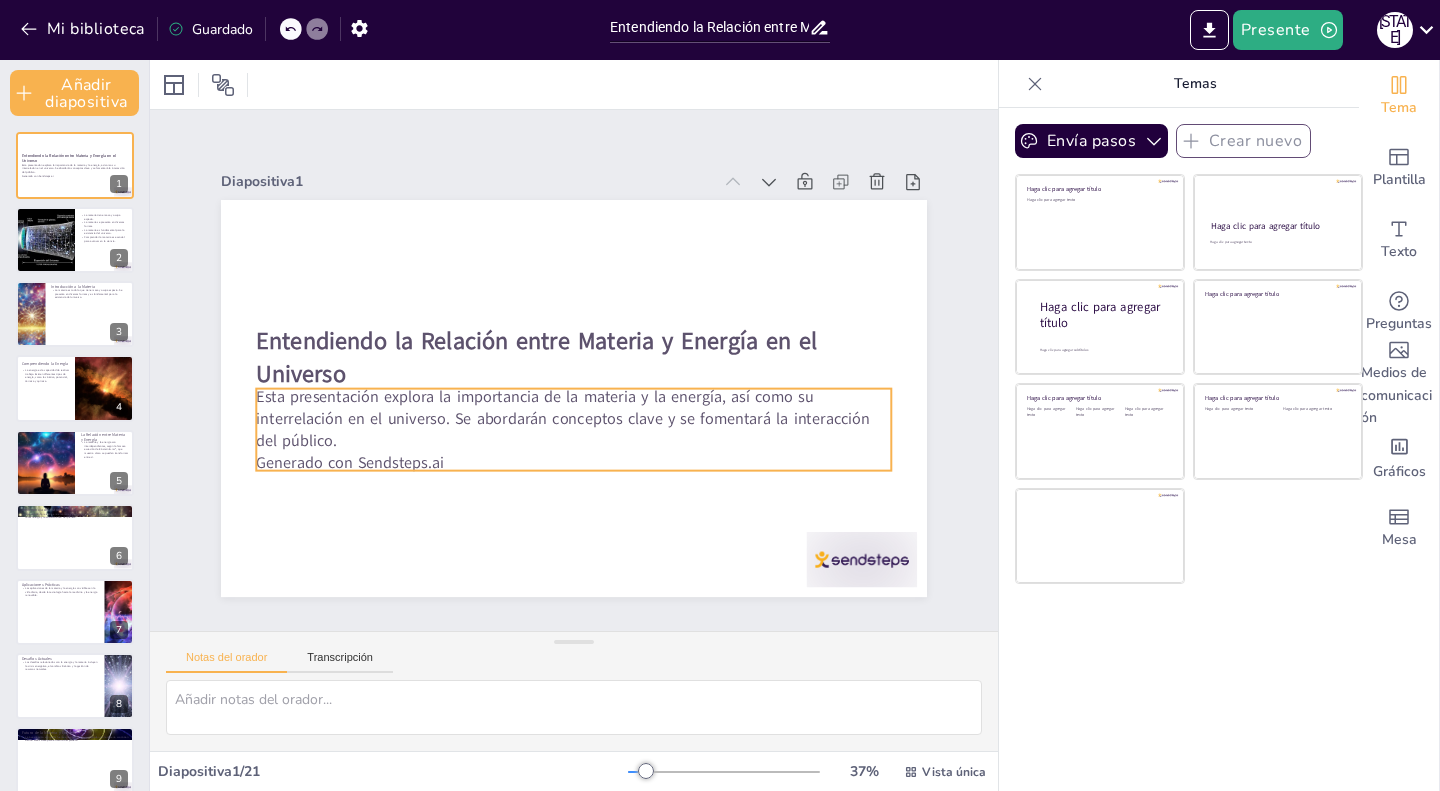 checkbox on "true" 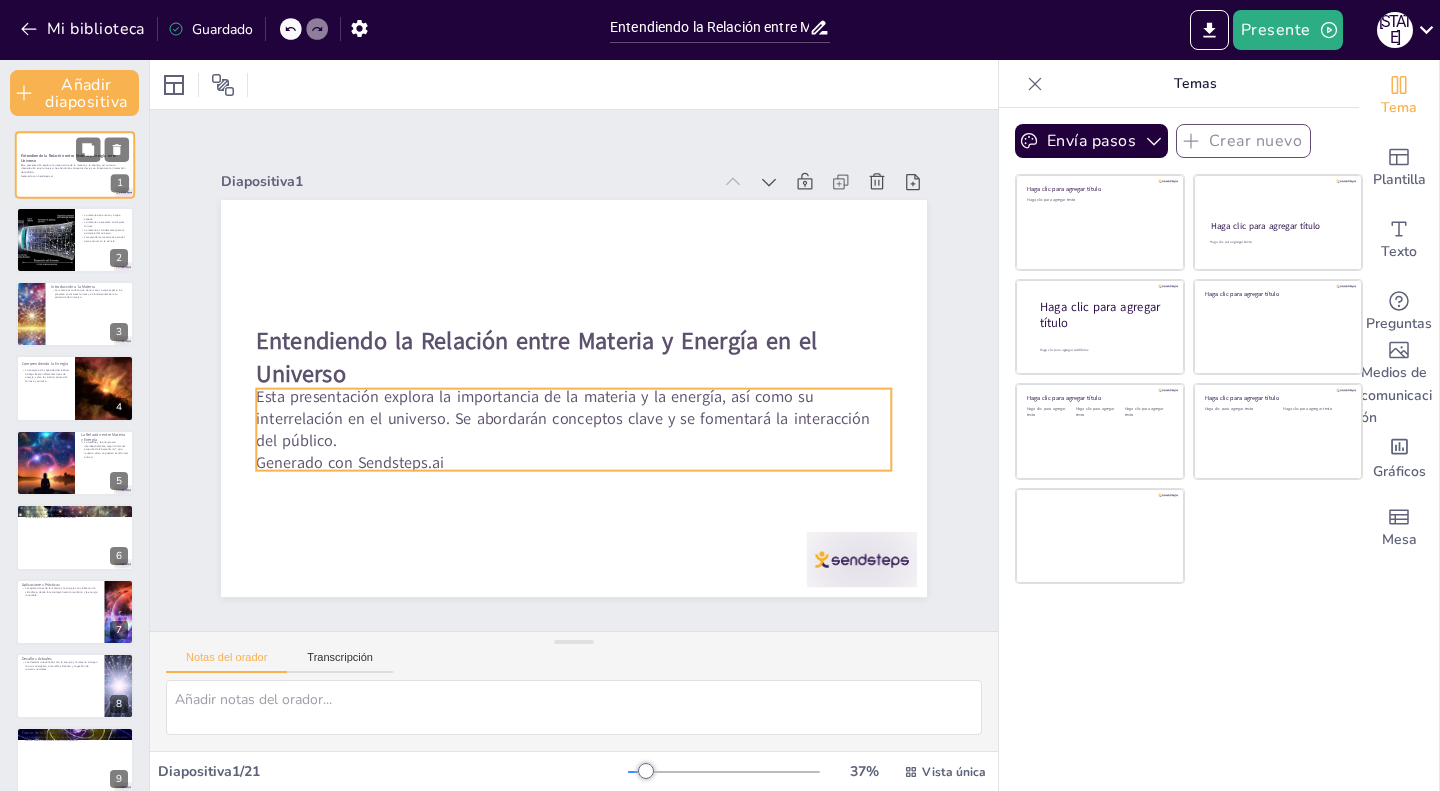 checkbox on "true" 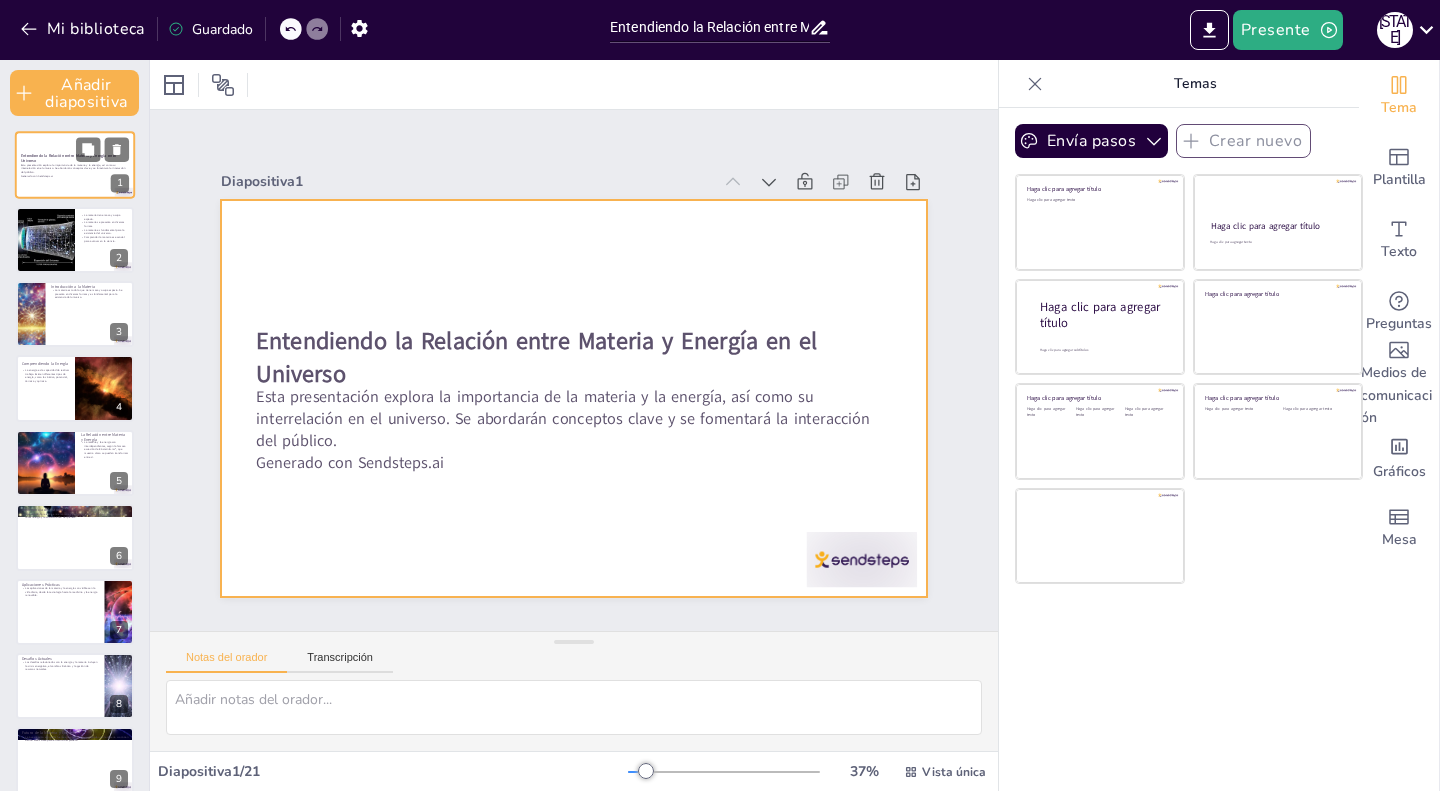 checkbox on "true" 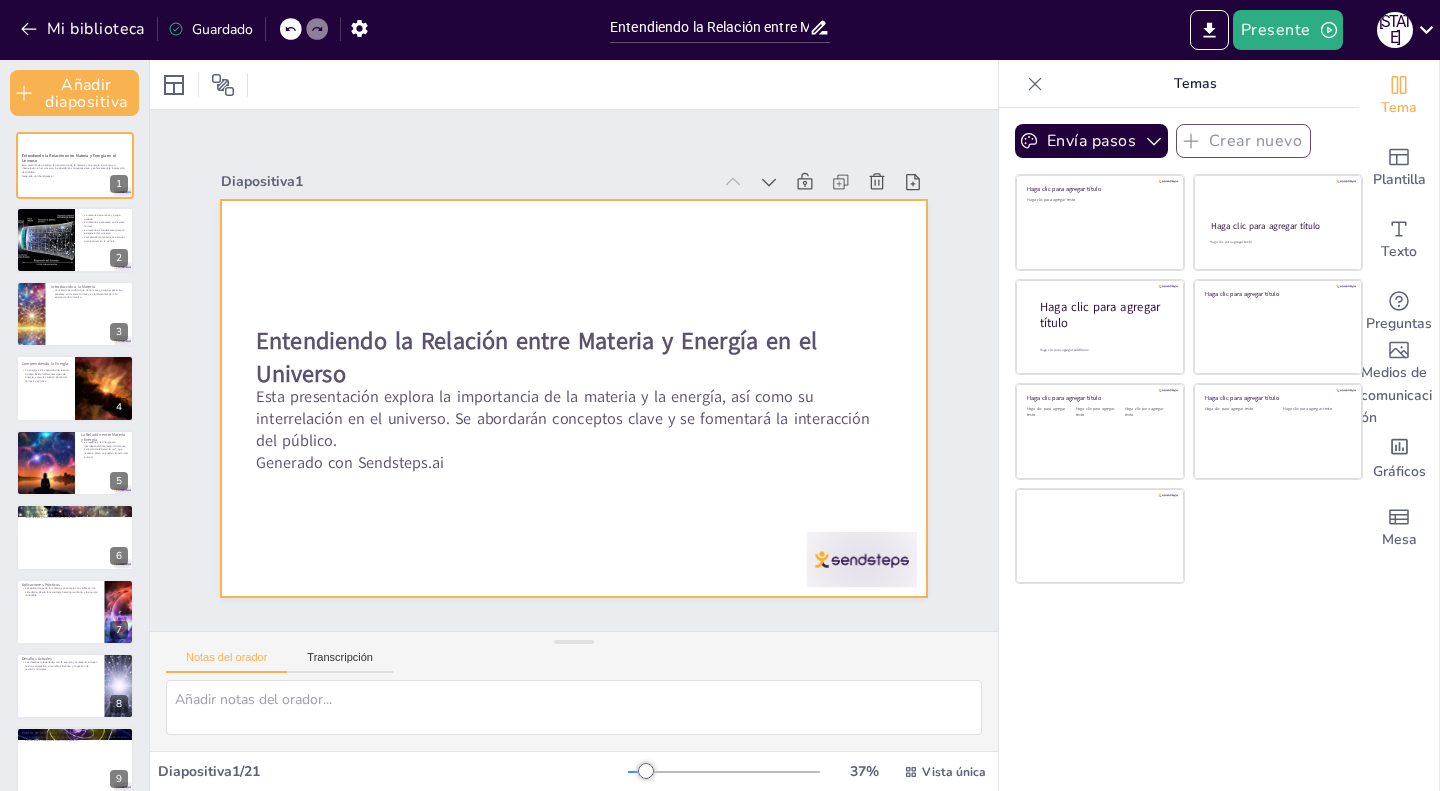 checkbox on "true" 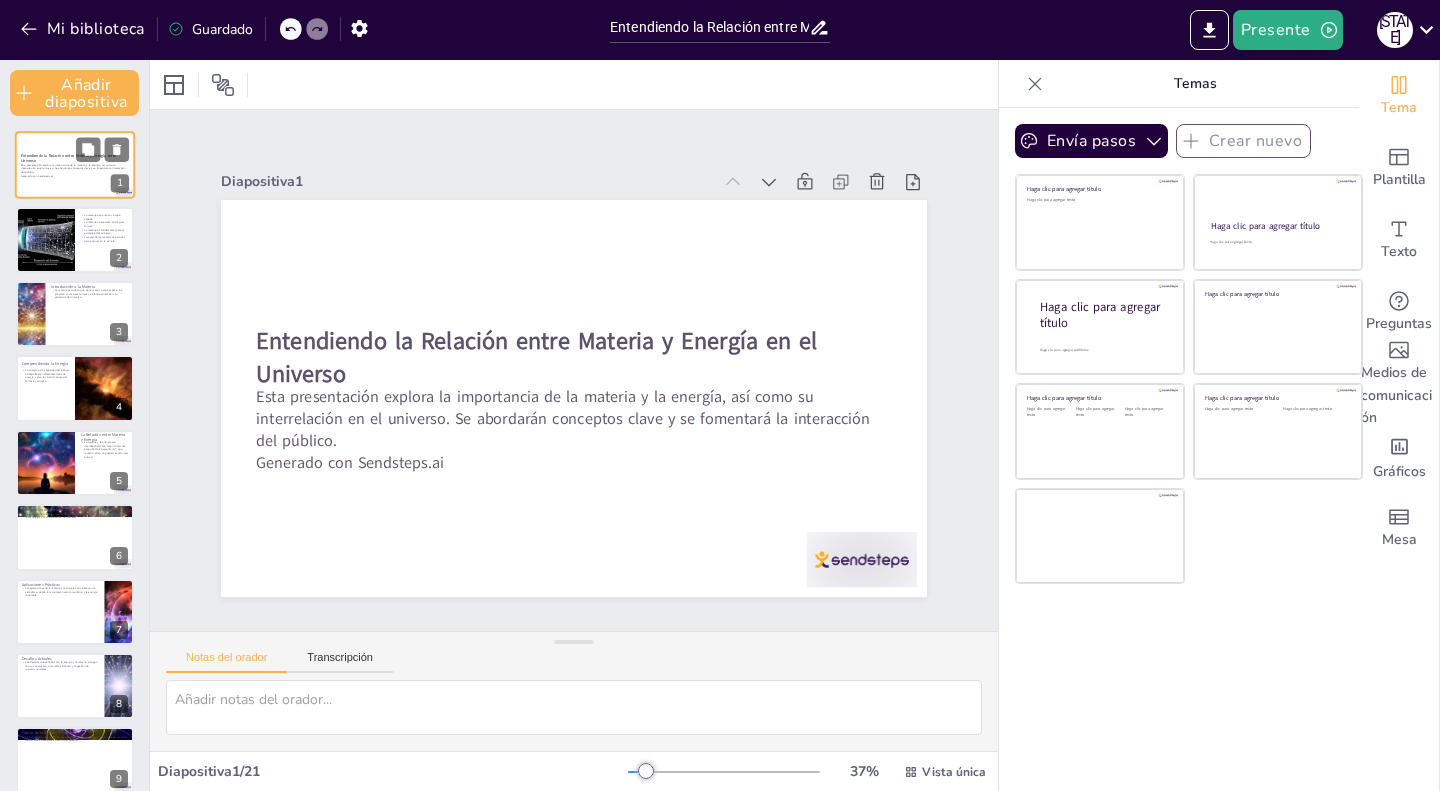 checkbox on "true" 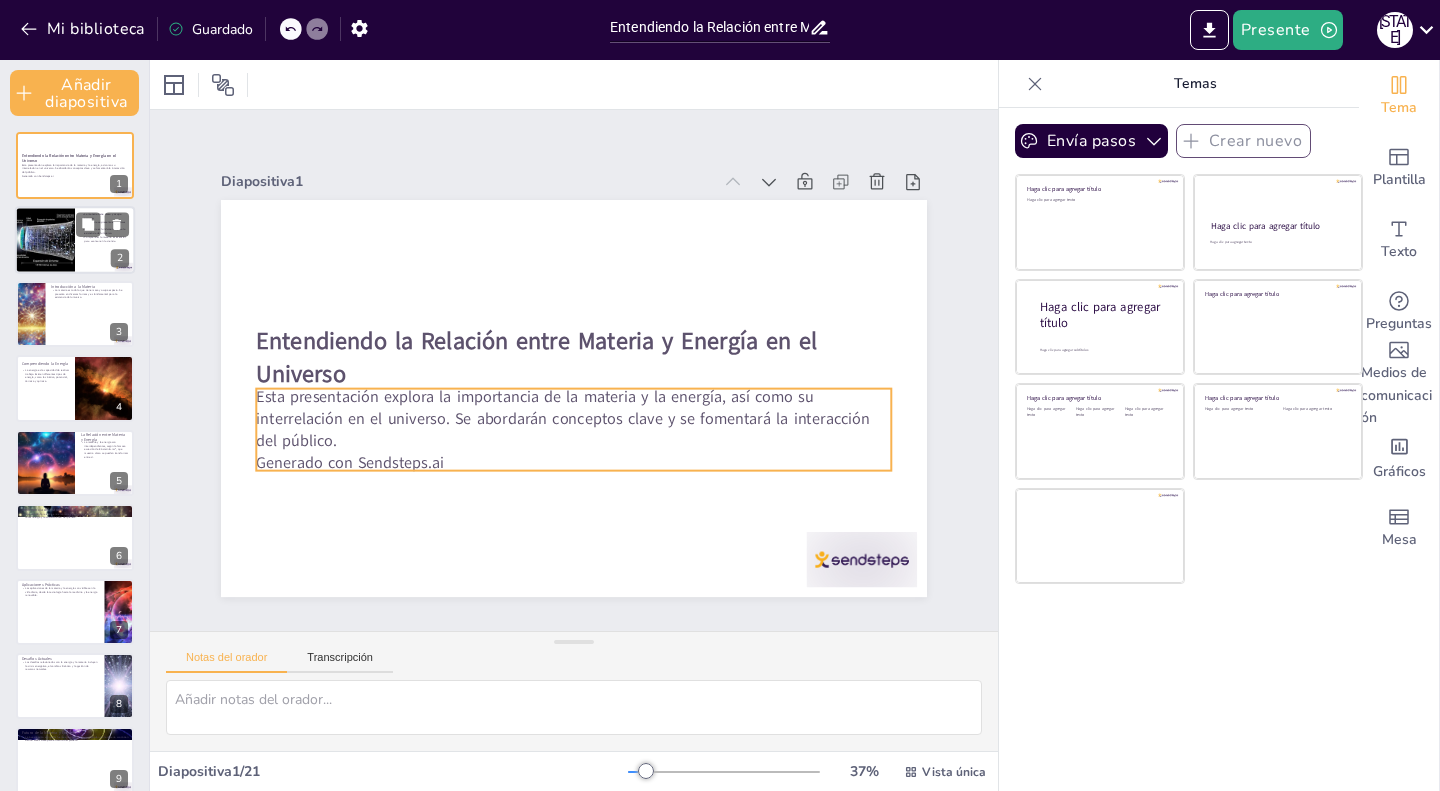checkbox on "true" 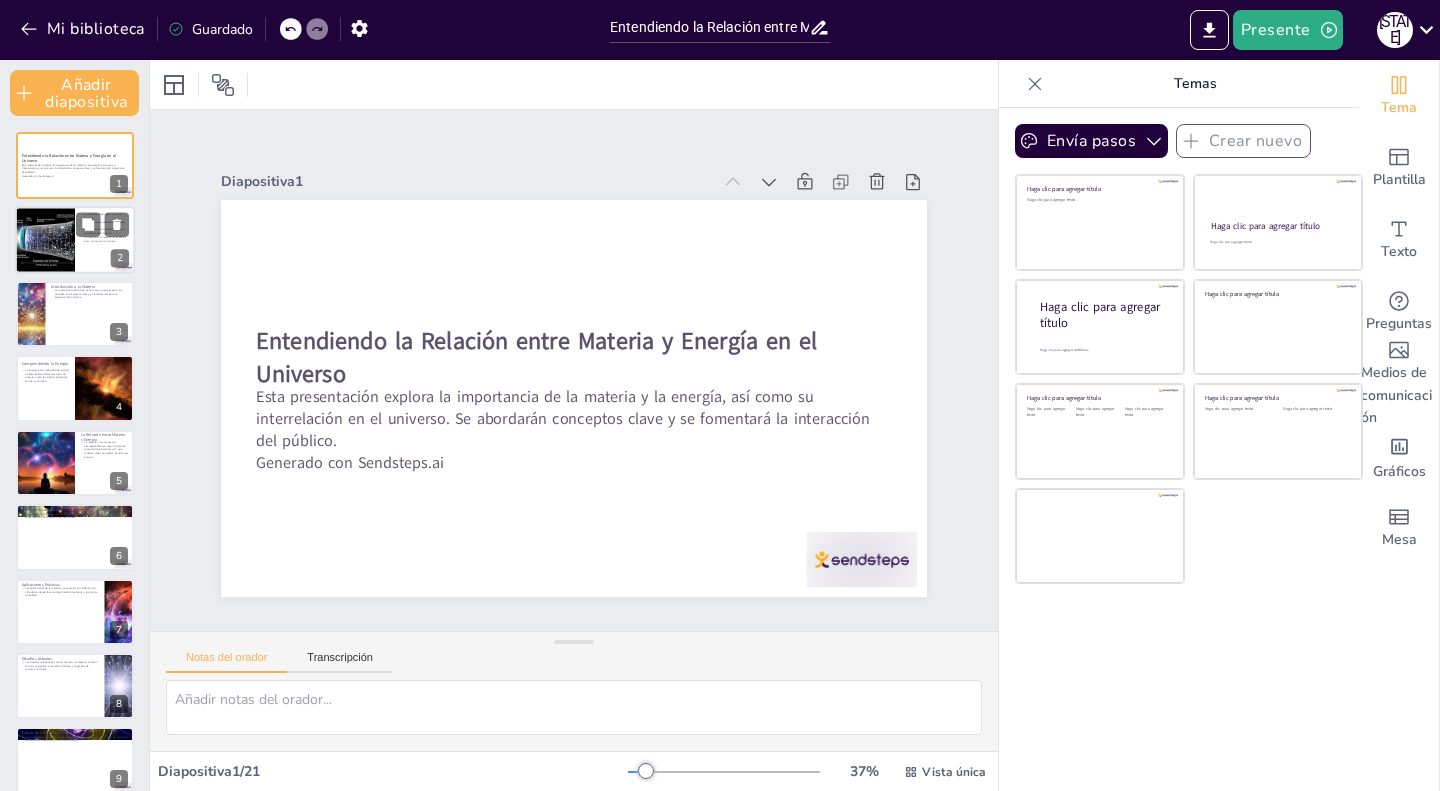 checkbox on "true" 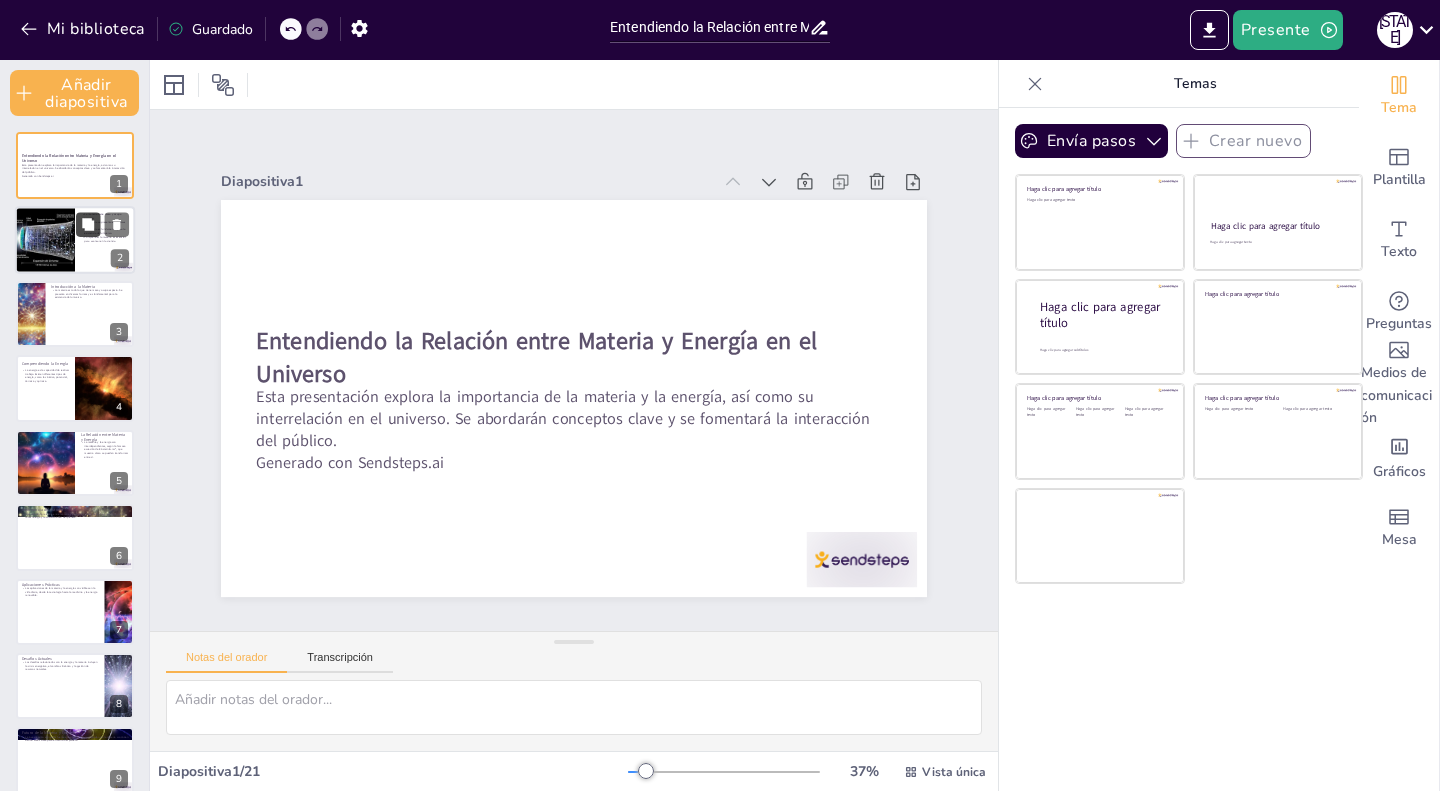 checkbox on "true" 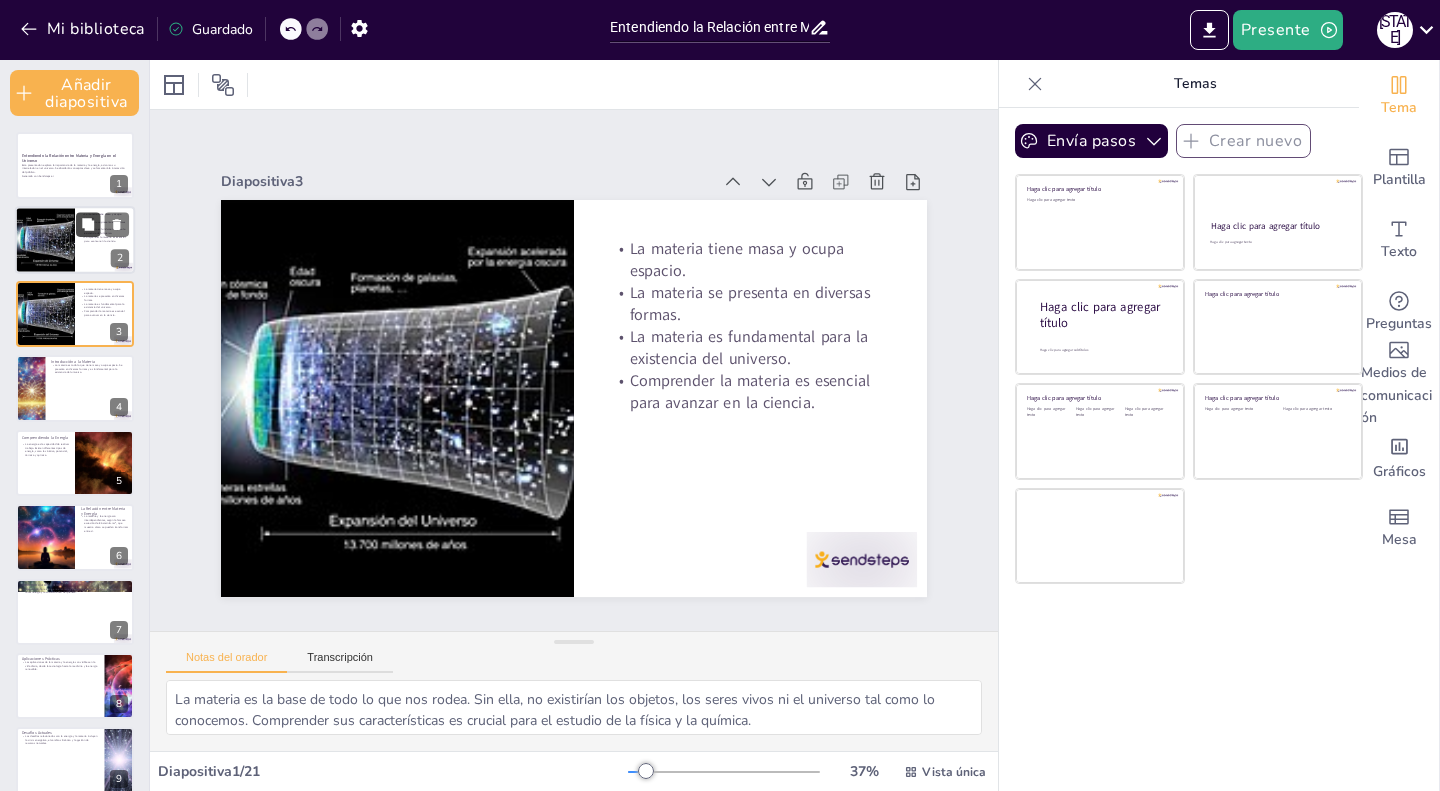 checkbox on "true" 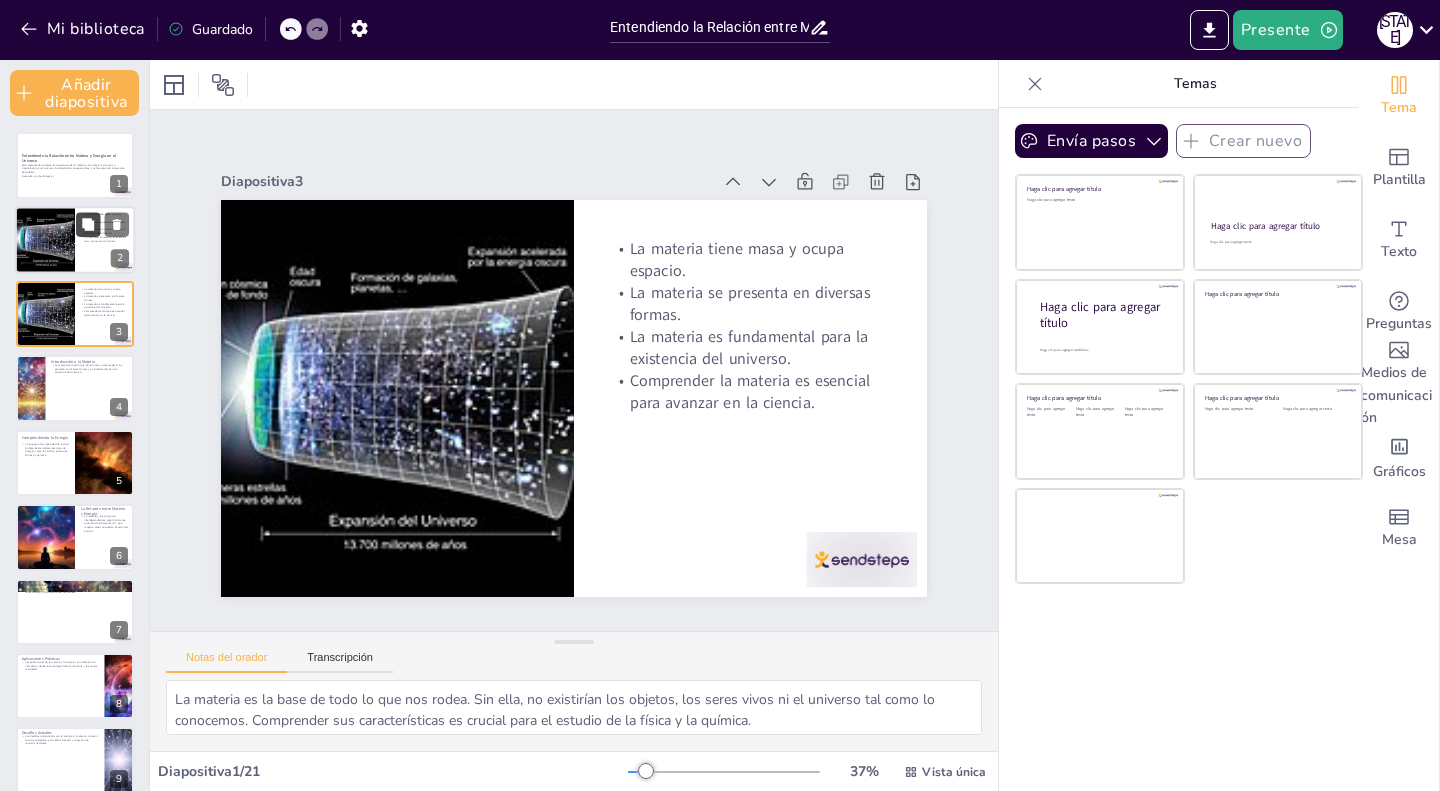 checkbox on "true" 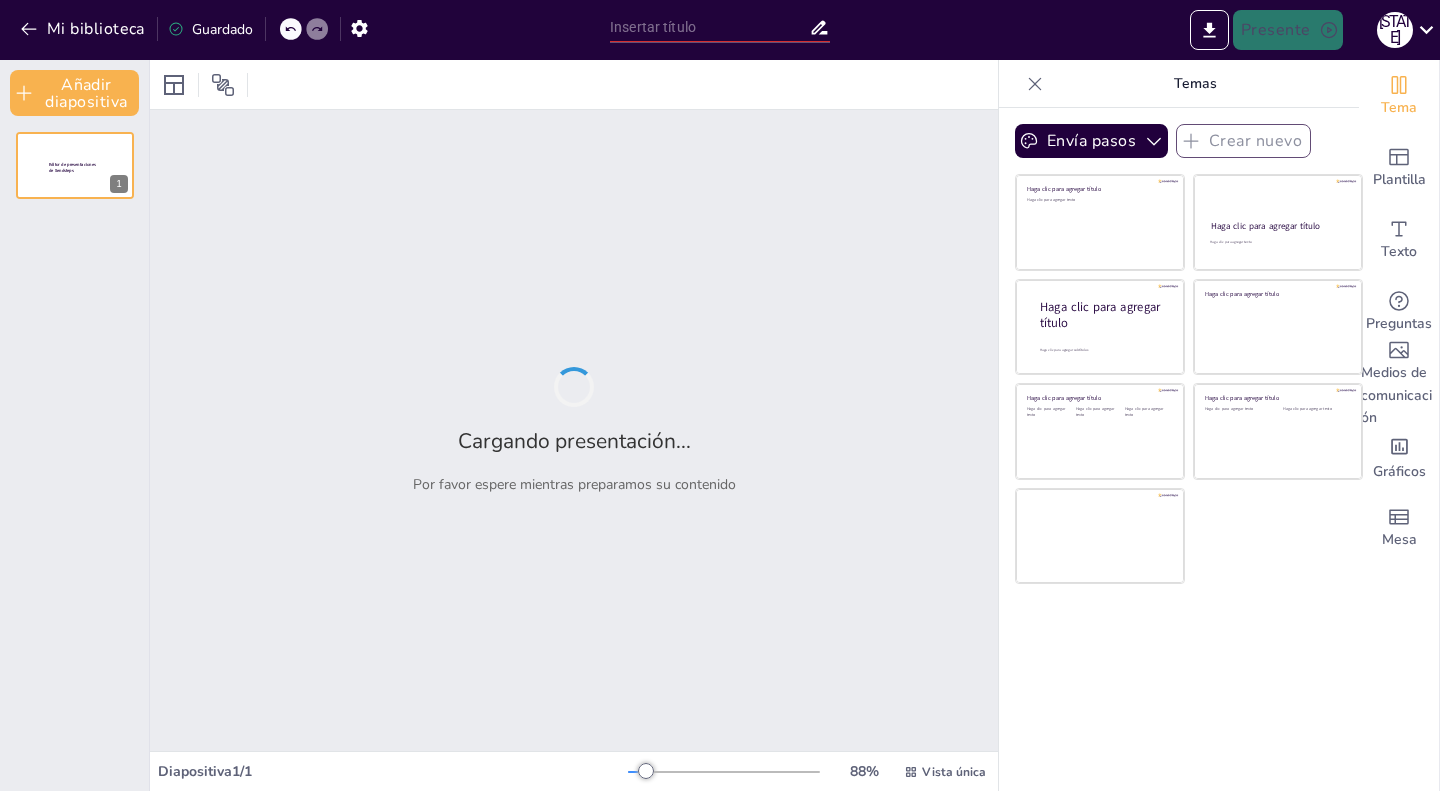 type on "Entendiendo la Relación entre Materia y Energía en el Universo" 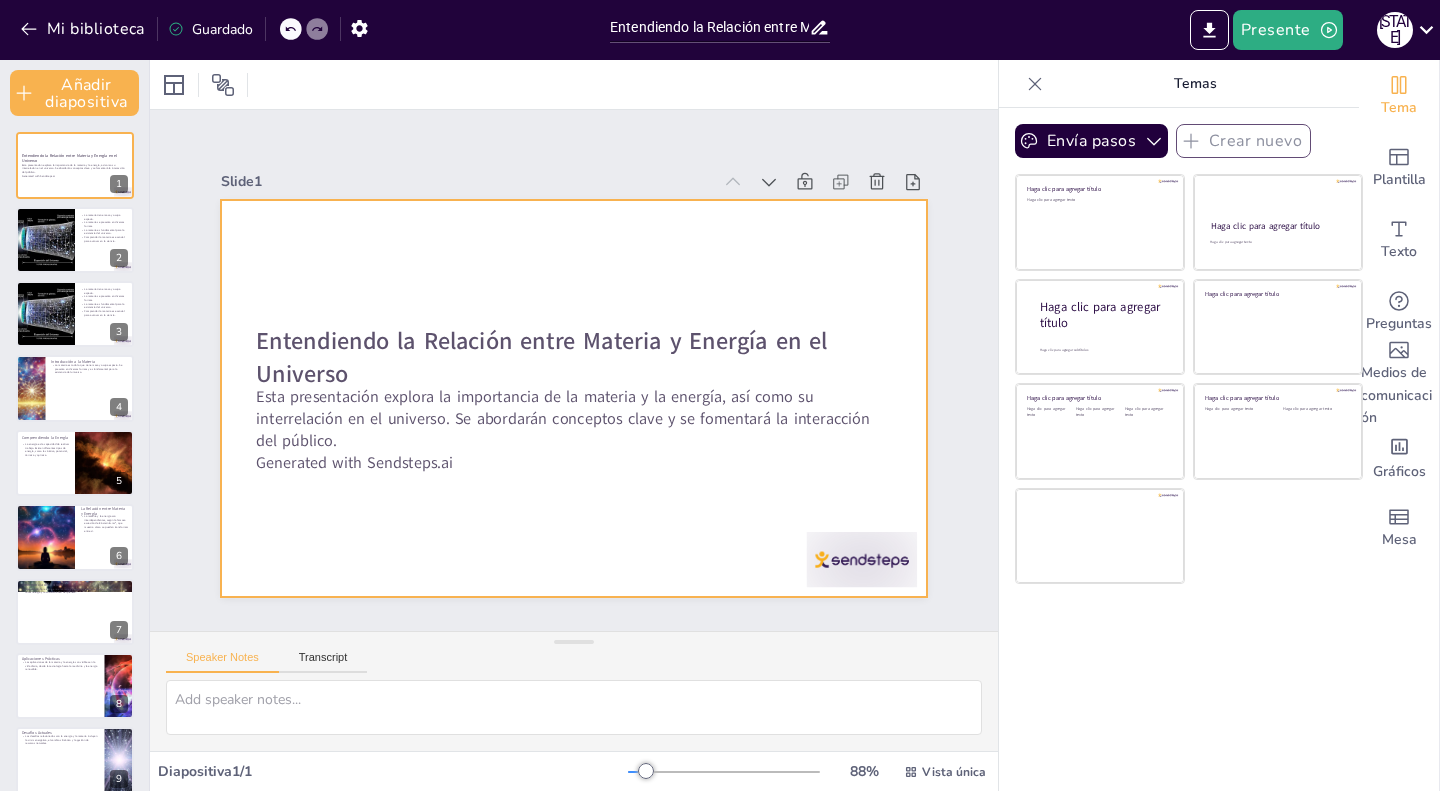 checkbox on "true" 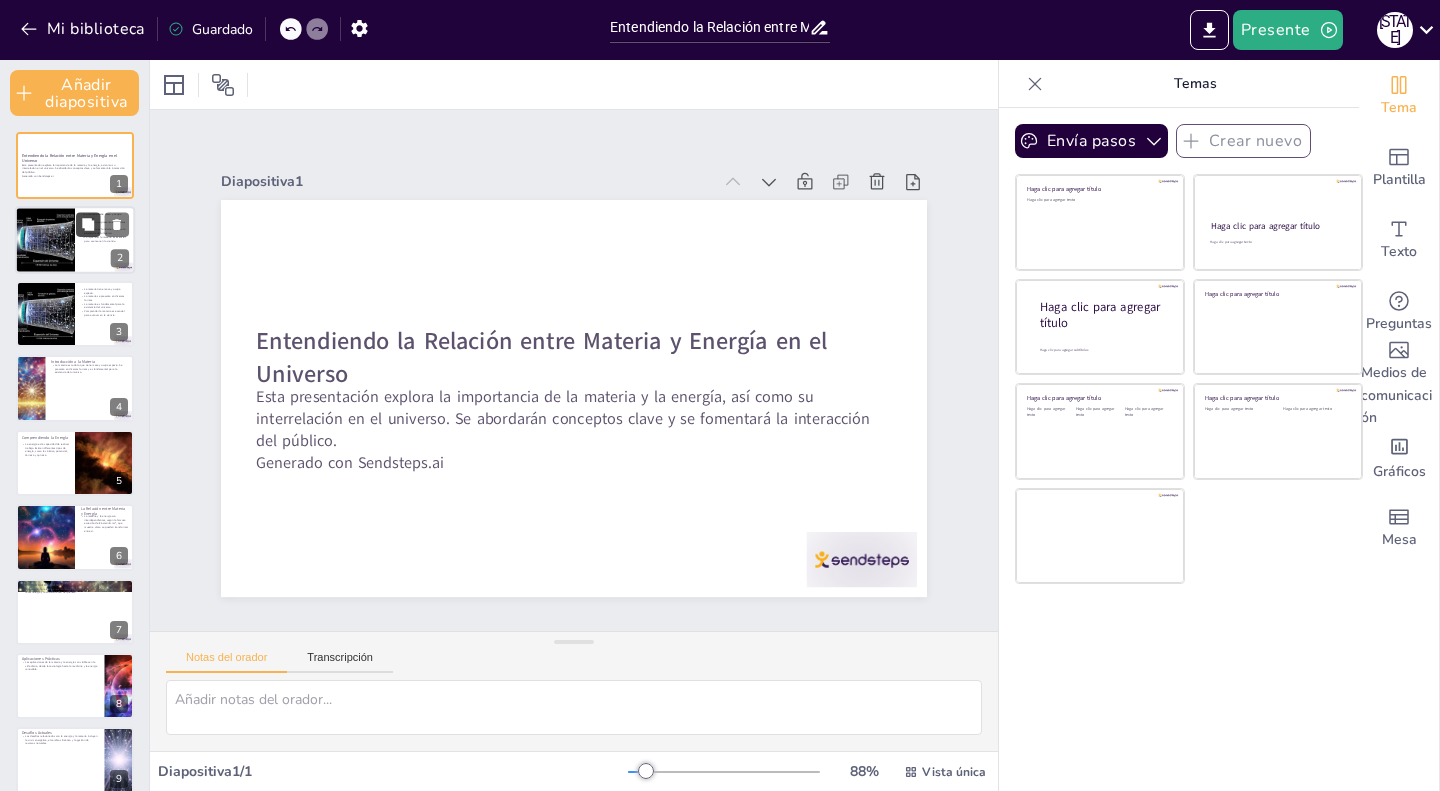 checkbox on "true" 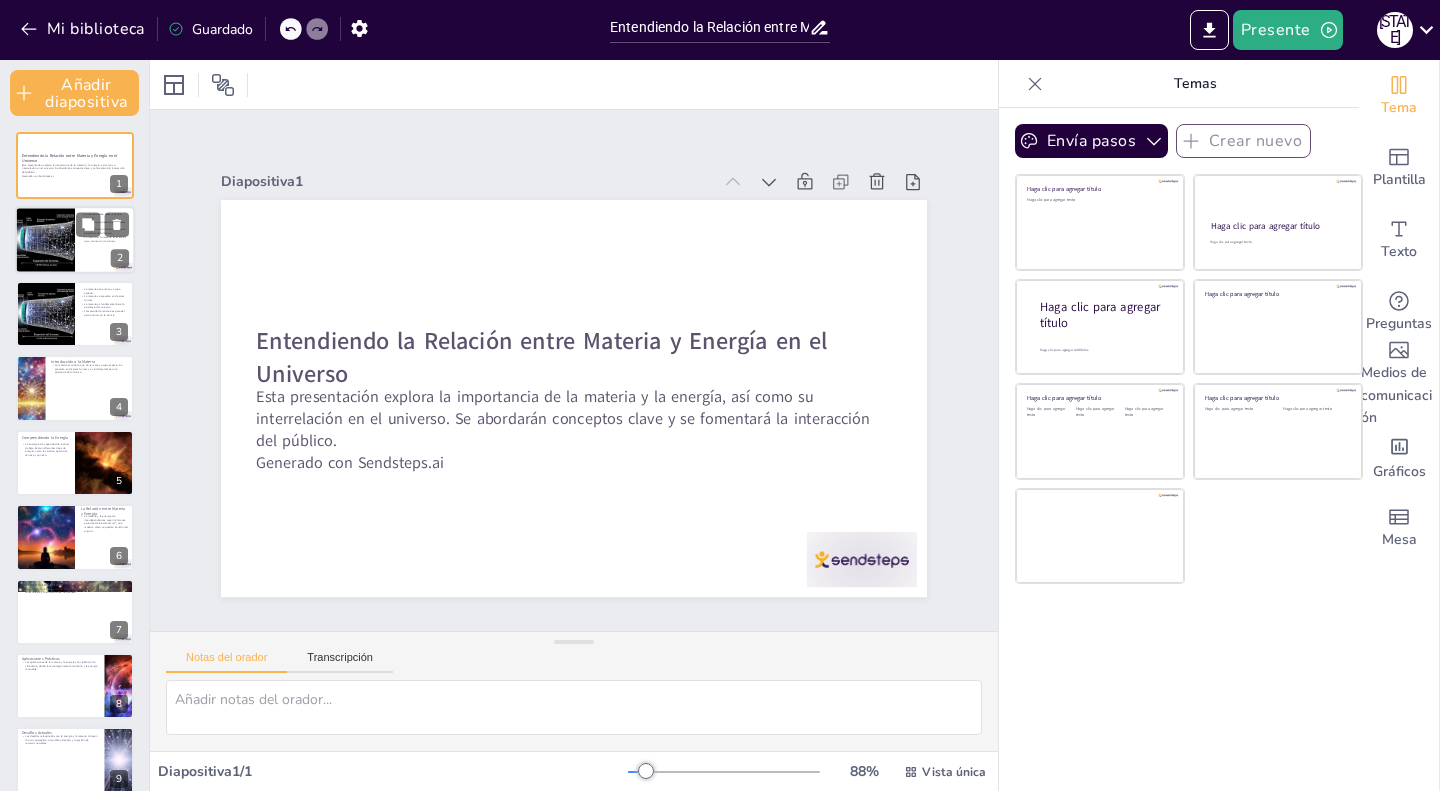 checkbox on "true" 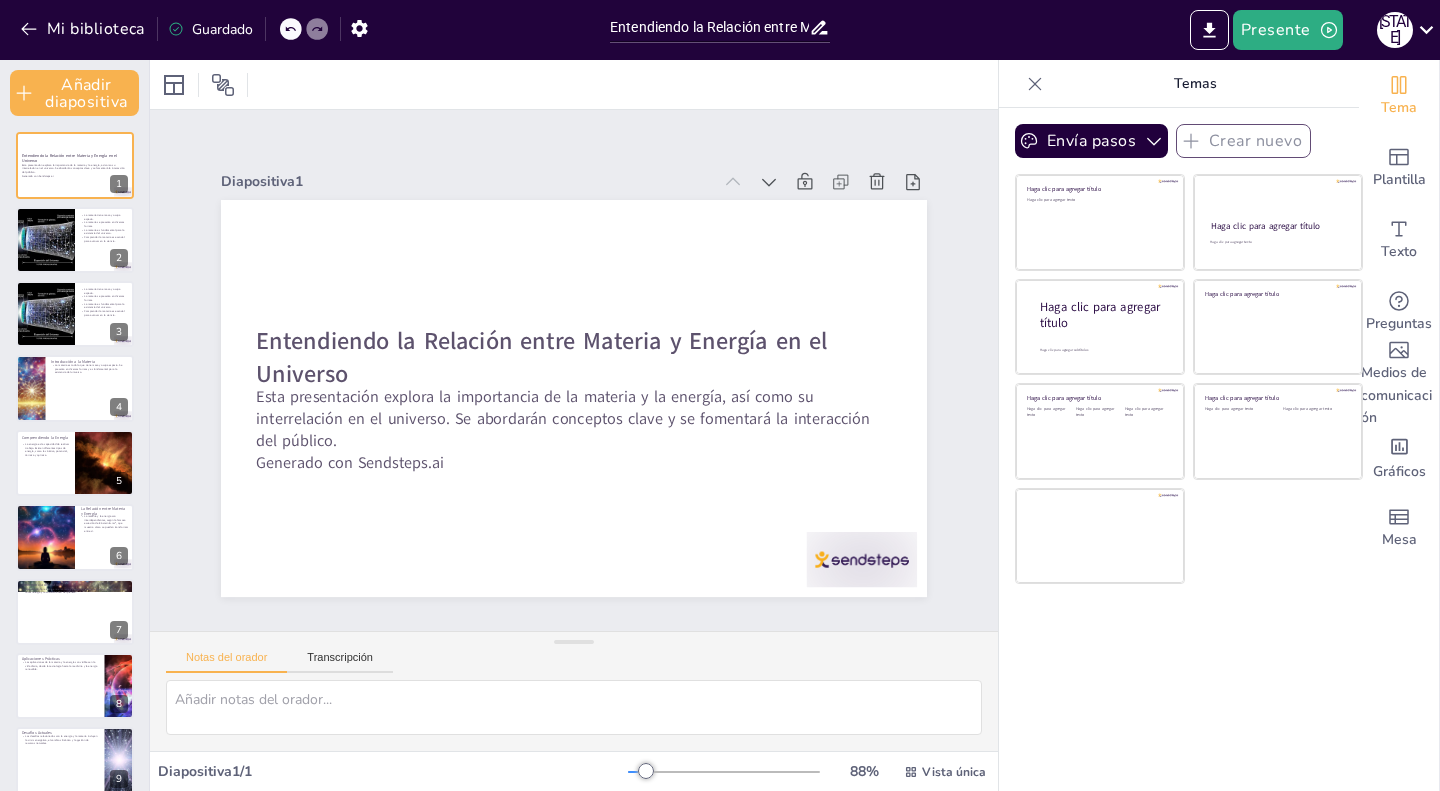 checkbox on "true" 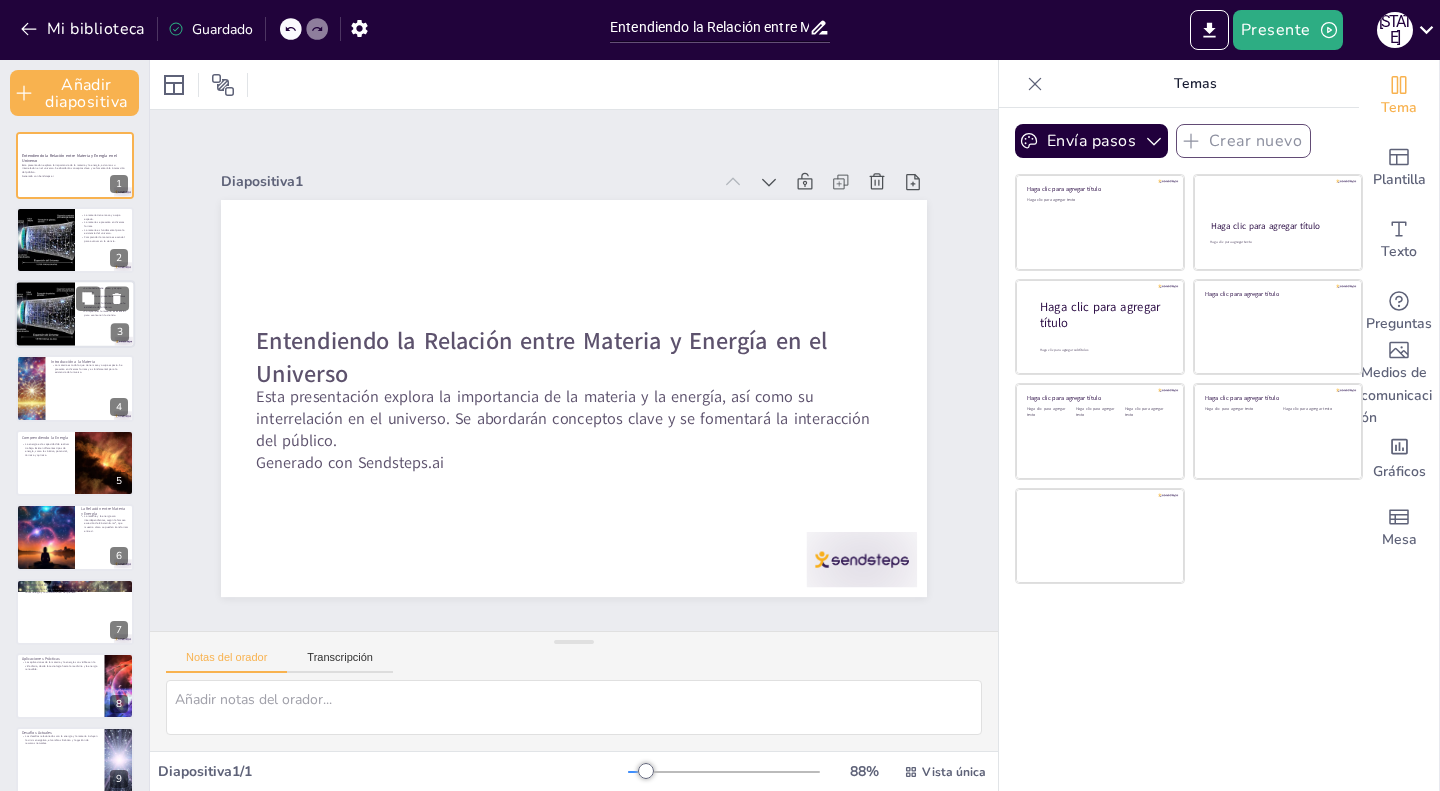 checkbox on "true" 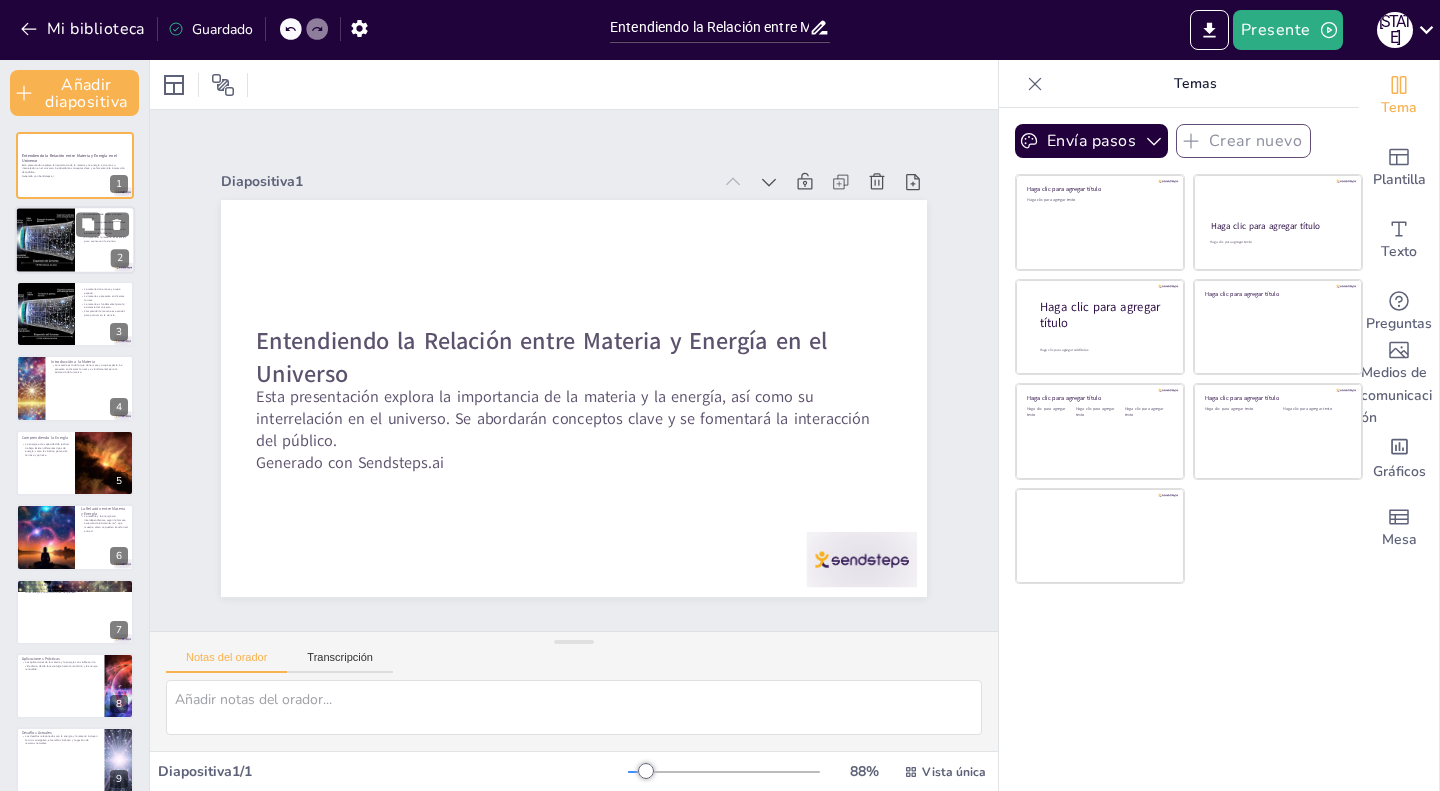 checkbox on "true" 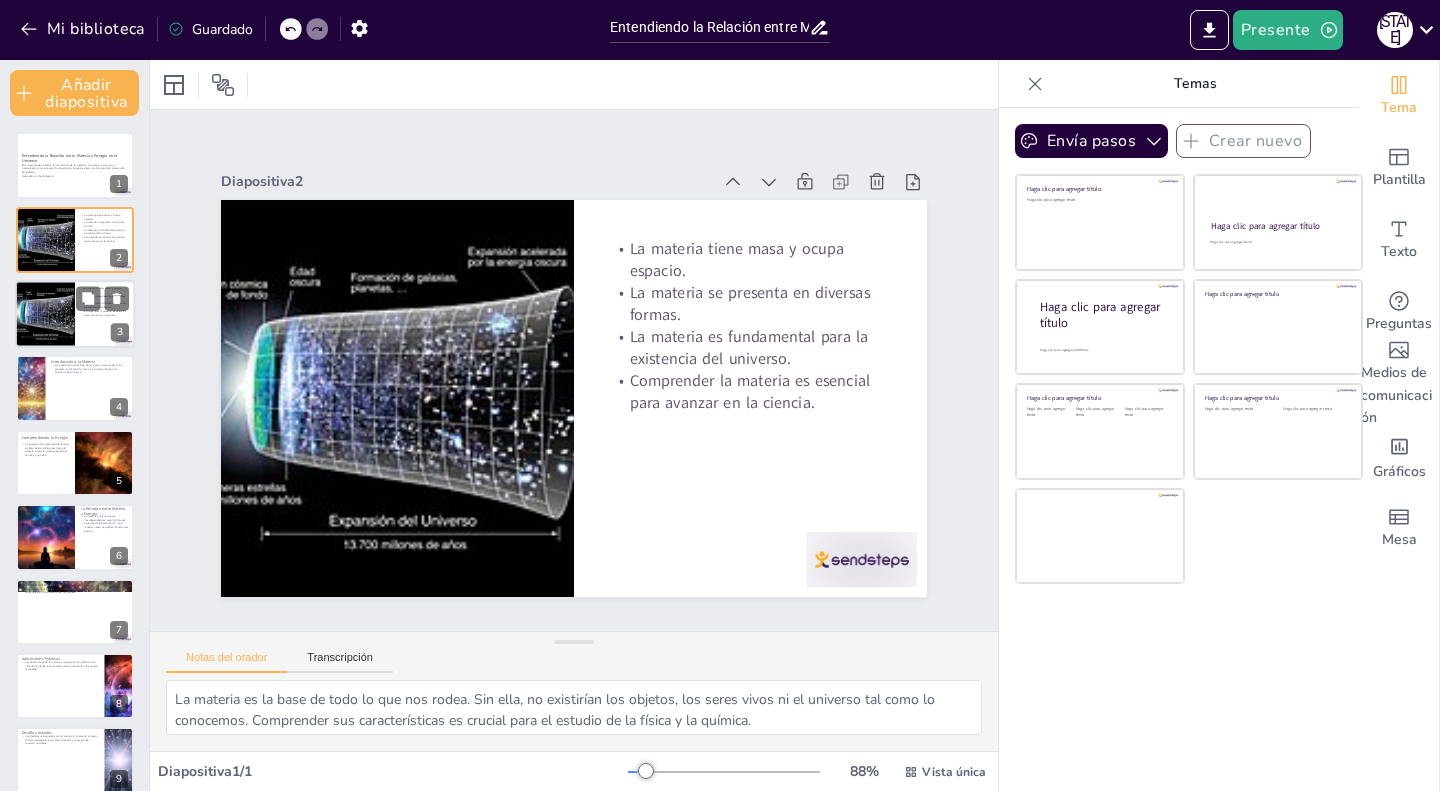 click at bounding box center [45, 314] 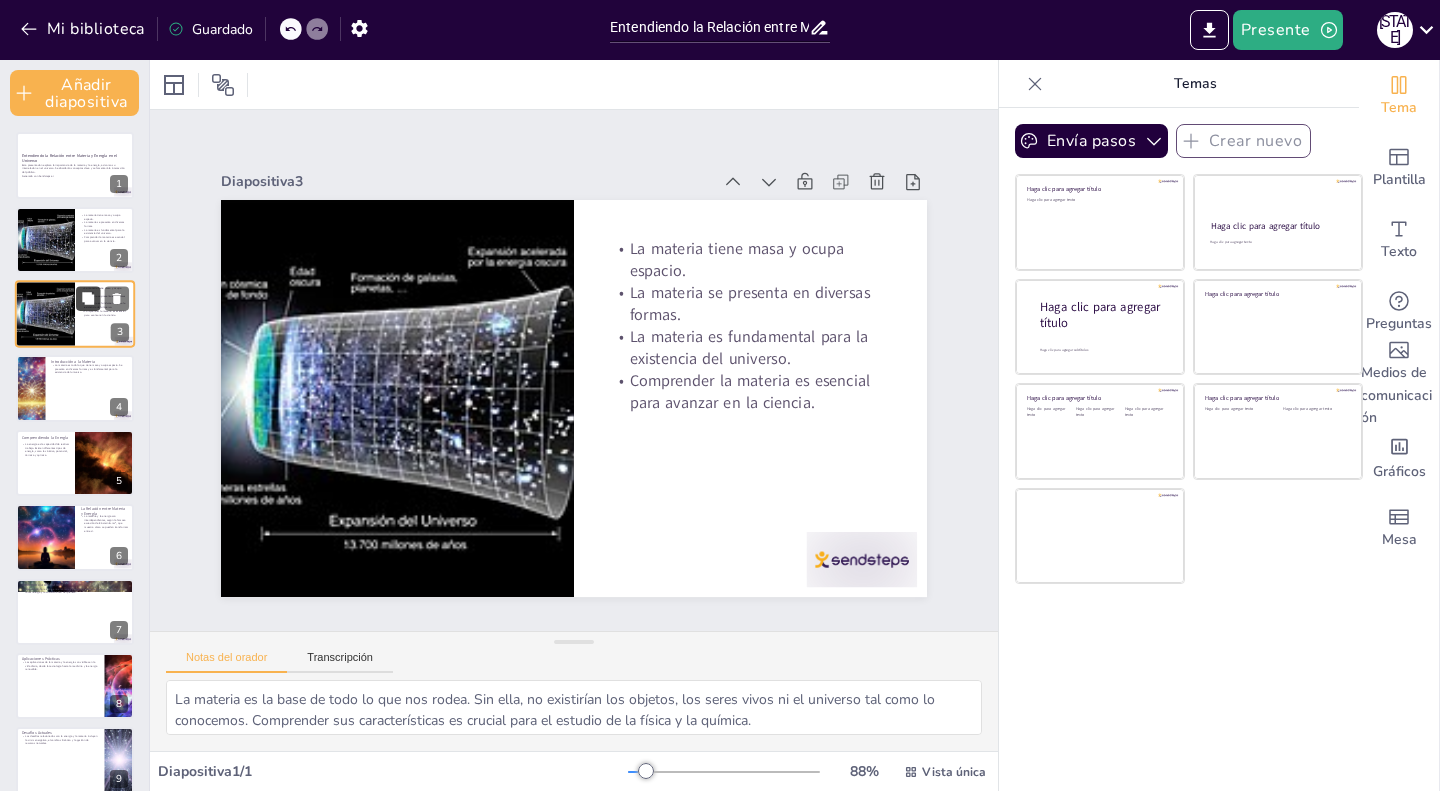click at bounding box center [88, 298] 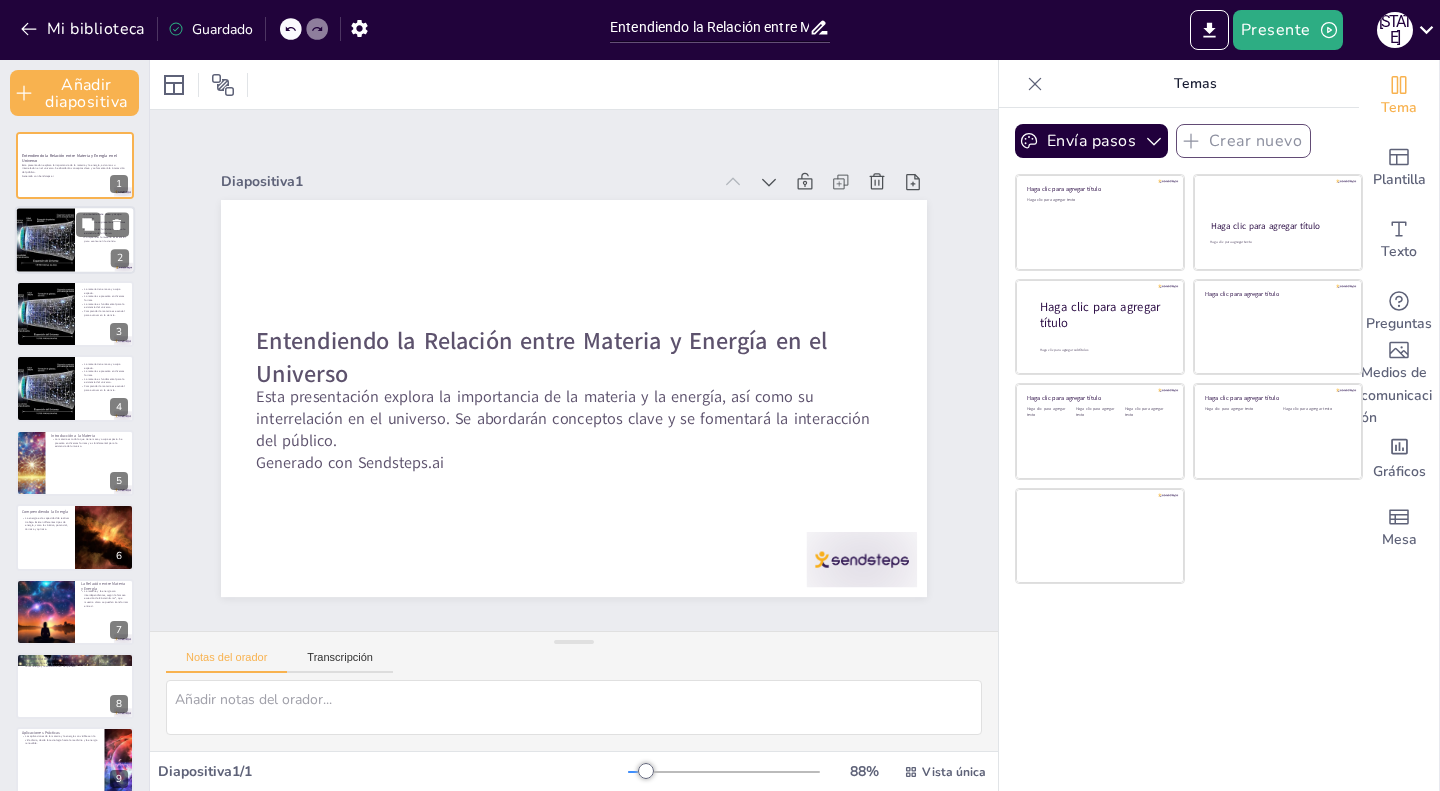 click at bounding box center (45, 240) 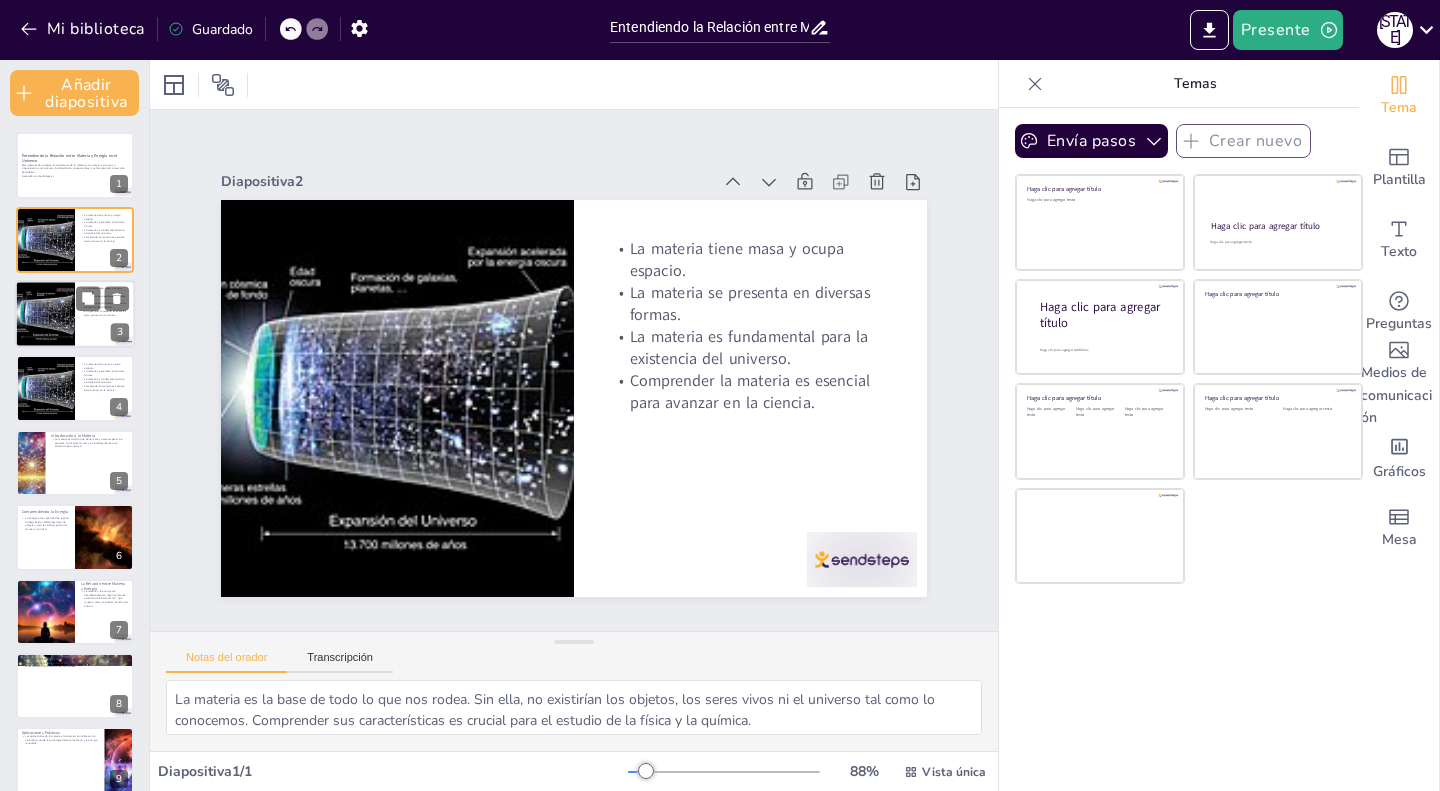 click at bounding box center [45, 314] 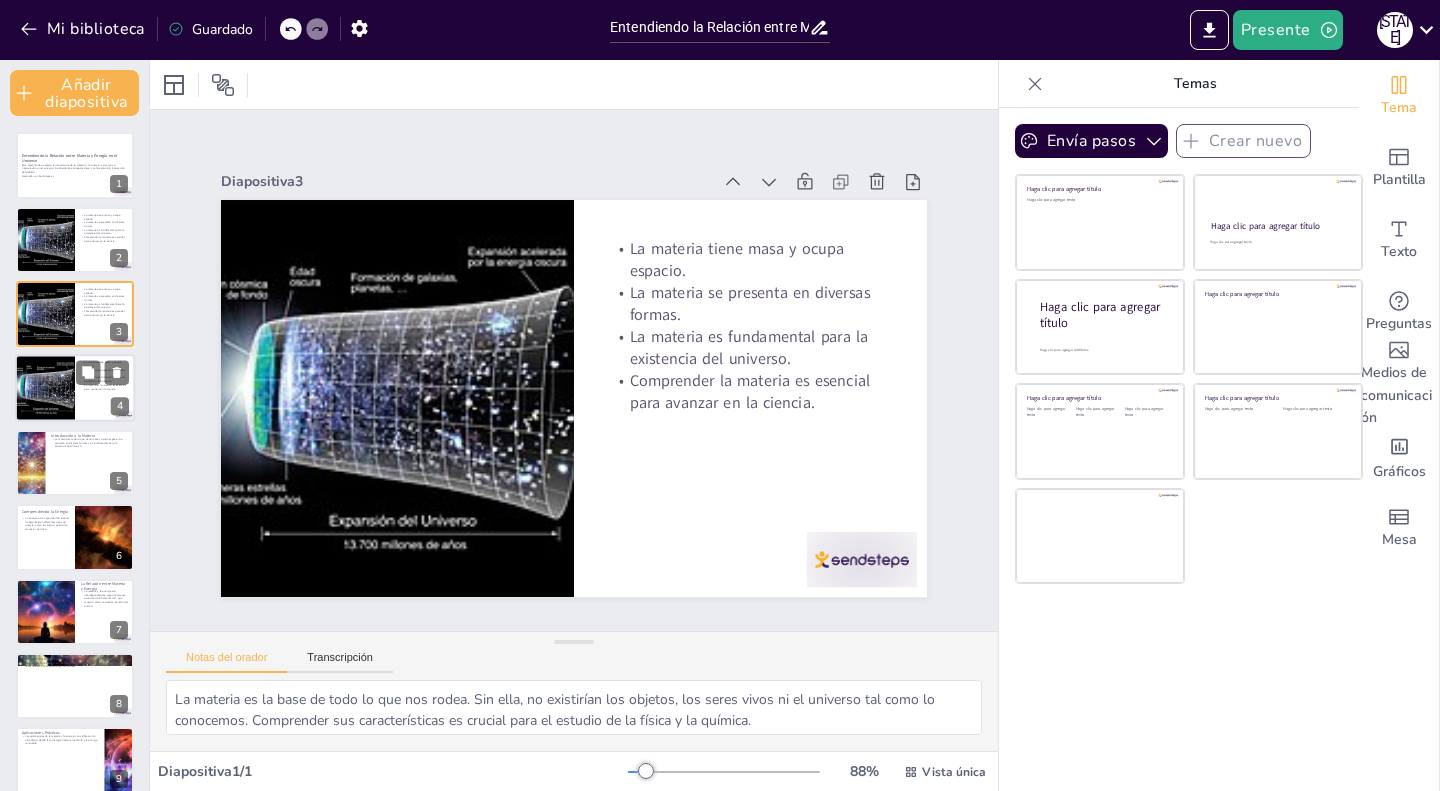 click at bounding box center (45, 389) 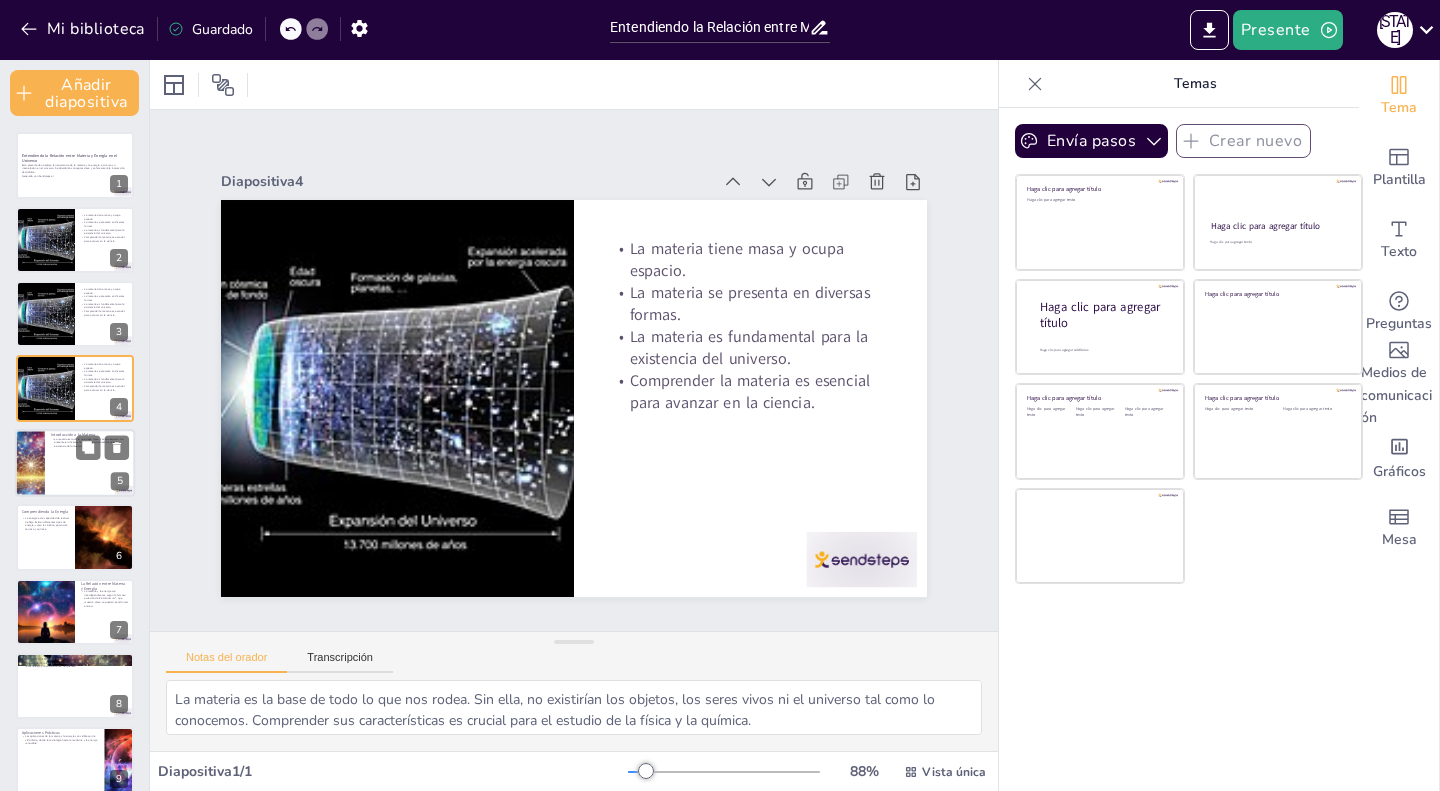 click at bounding box center [30, 463] 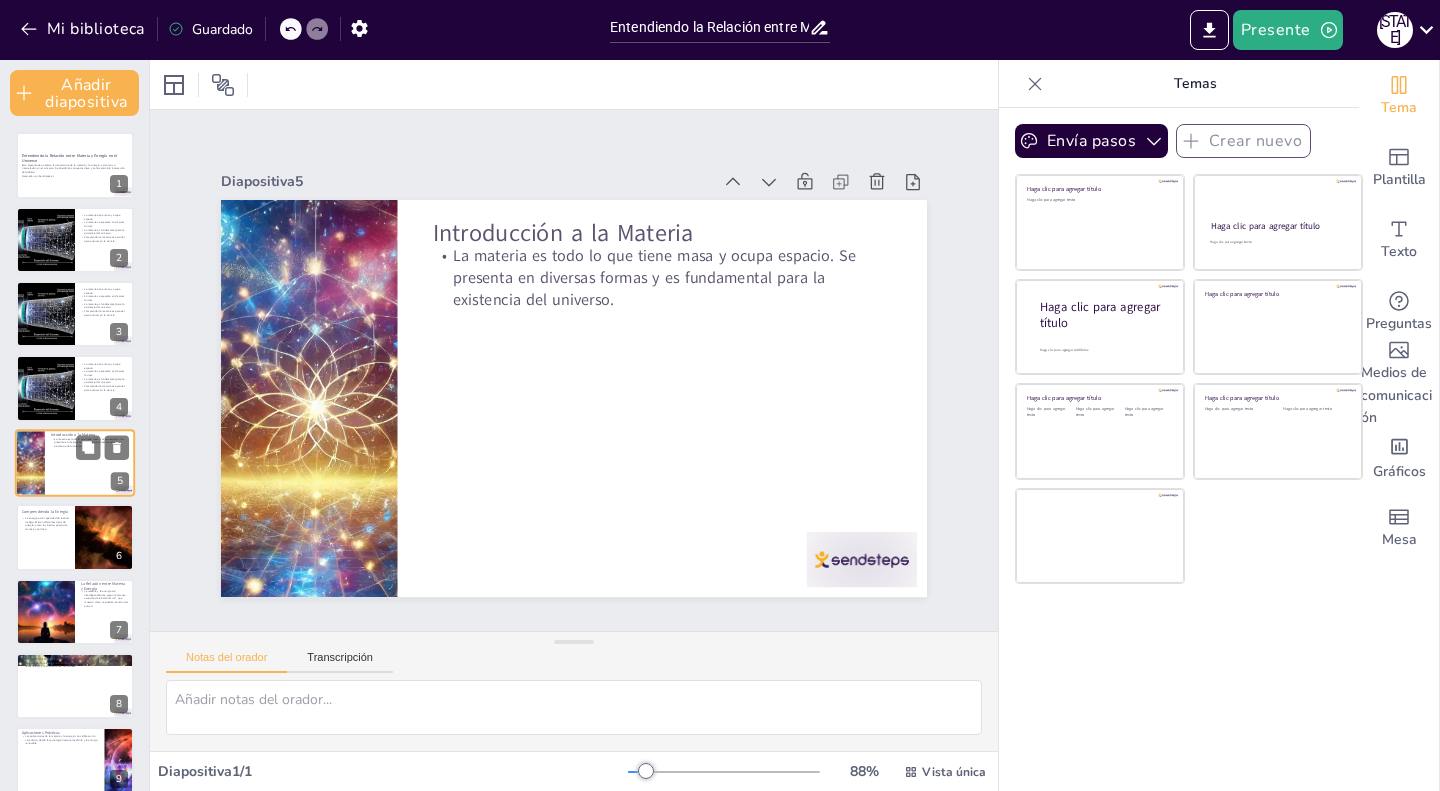 scroll, scrollTop: 9, scrollLeft: 0, axis: vertical 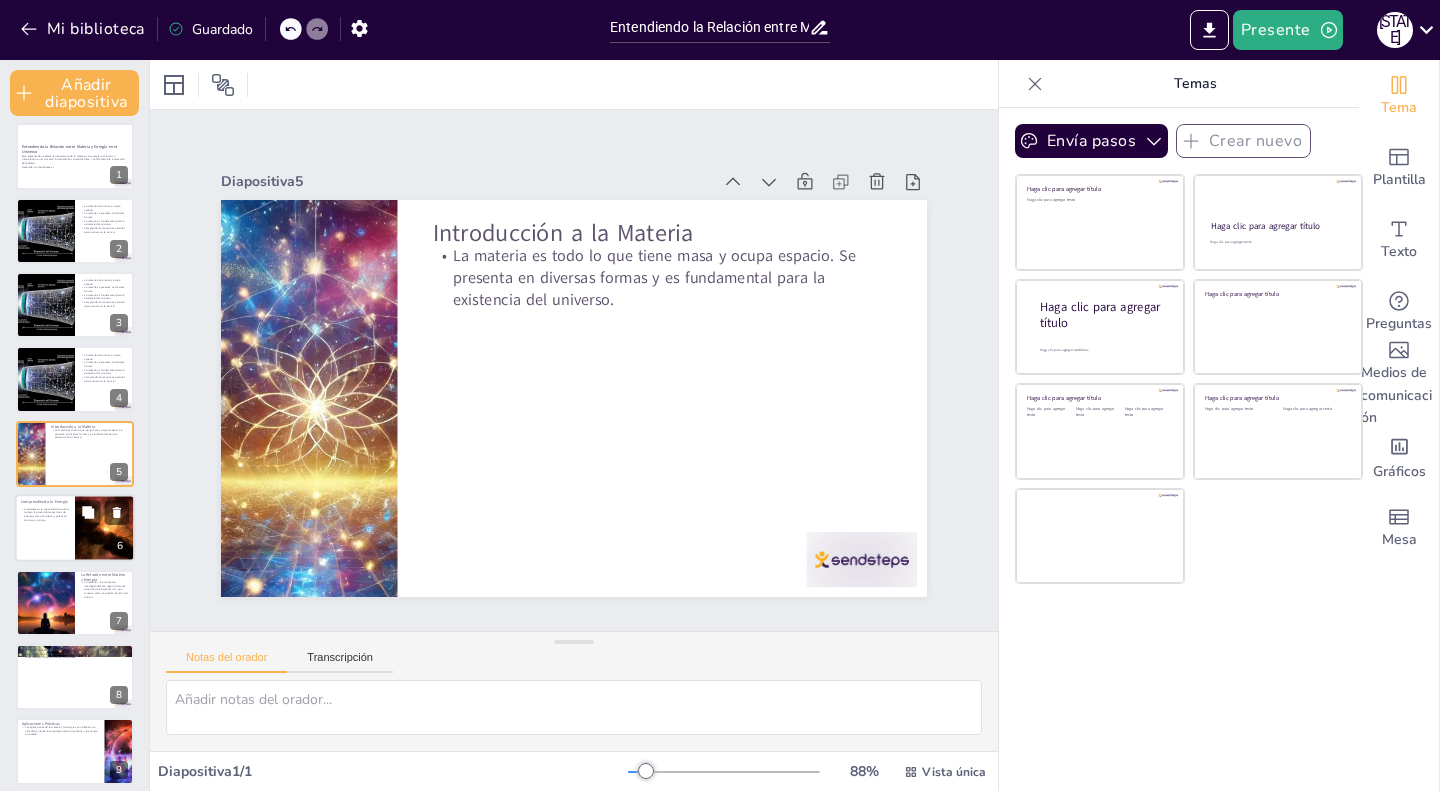 click on "La energía es la capacidad de realizar trabajo. Existen diferentes tipos de energía, como la cinética, potencial, térmica y química." at bounding box center (46, 514) 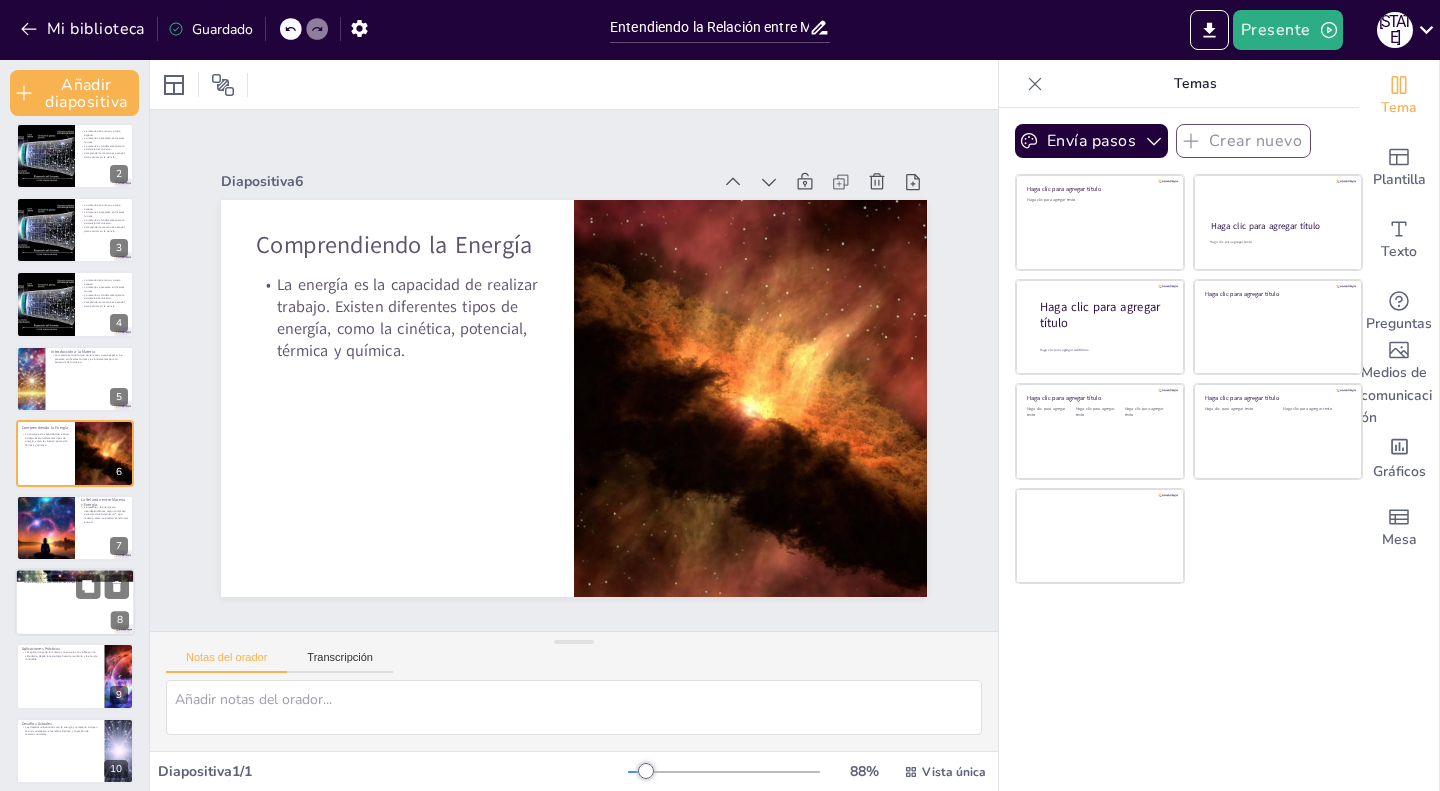 click at bounding box center [75, 602] 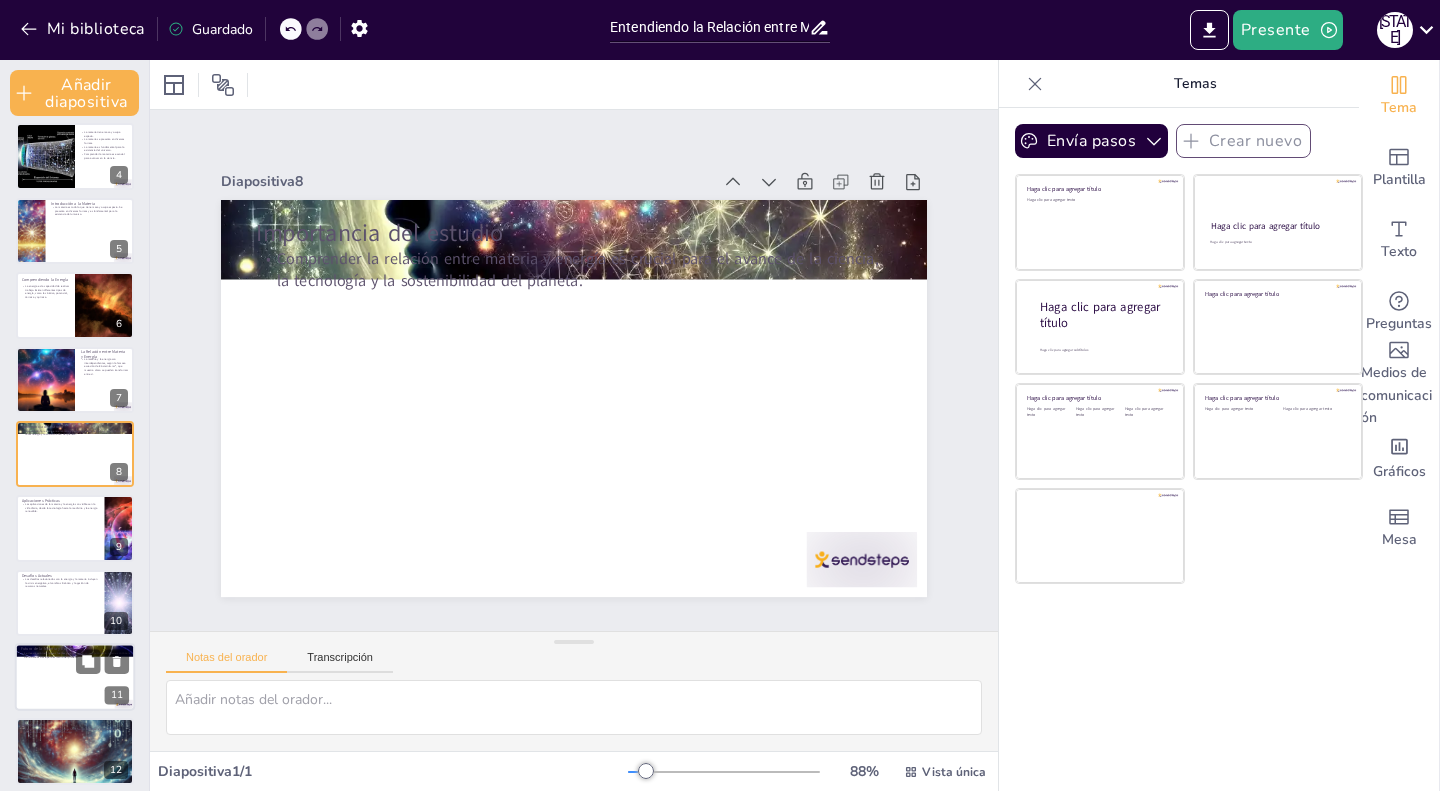 click at bounding box center [75, 677] 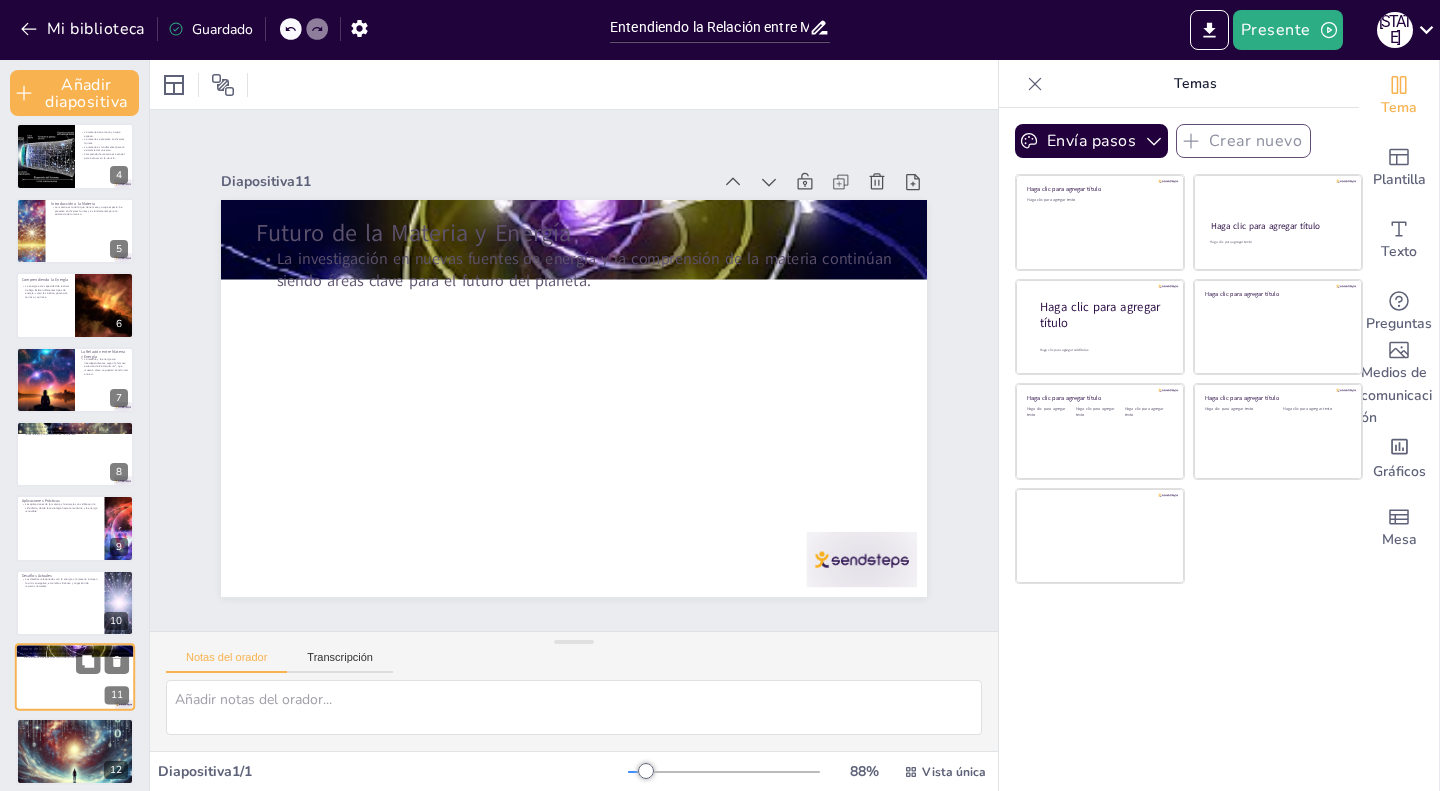 scroll, scrollTop: 456, scrollLeft: 0, axis: vertical 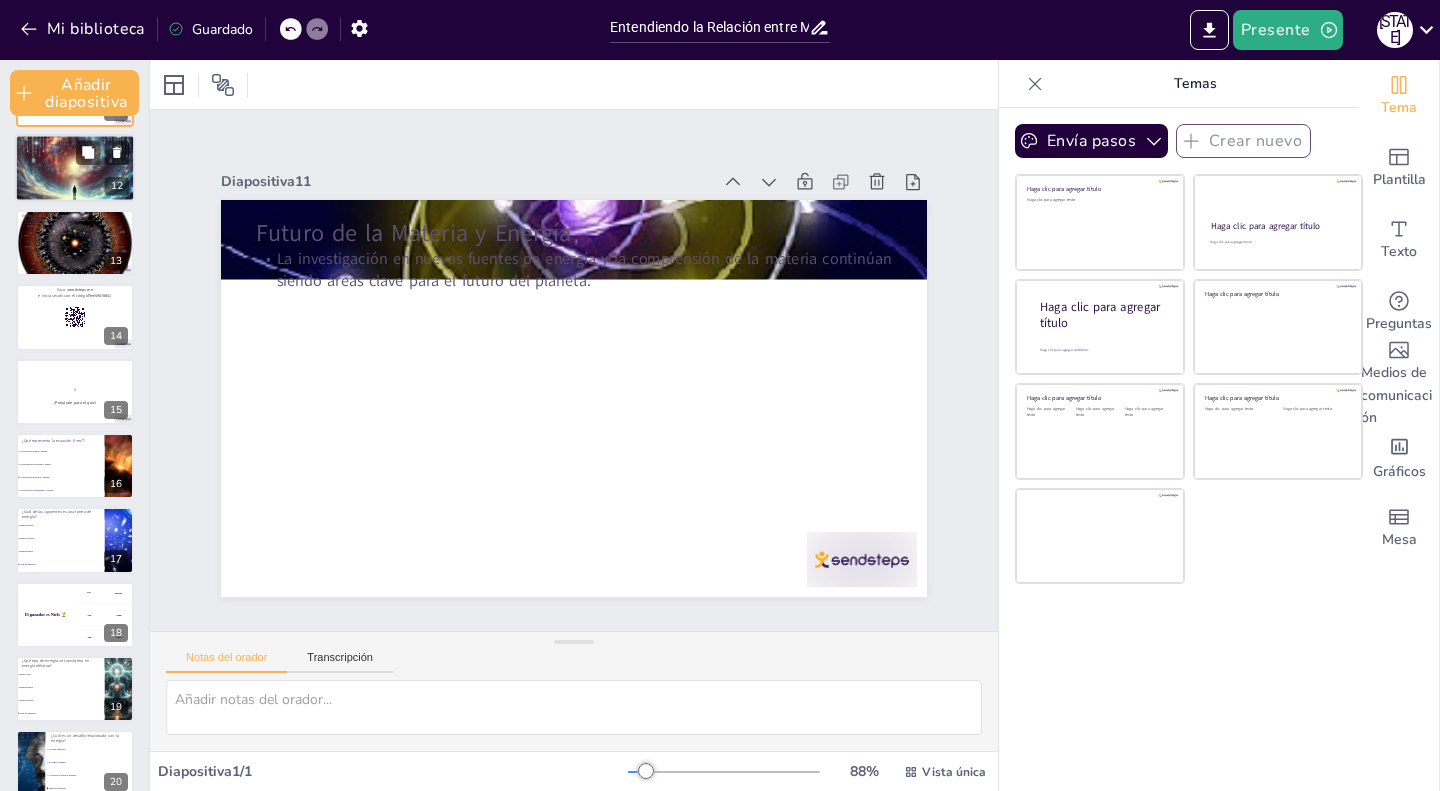 click on "La relación entre materia y energía es fundamental para entender el universo y enfrentar los desafíos actuales y futuros." at bounding box center [71, 146] 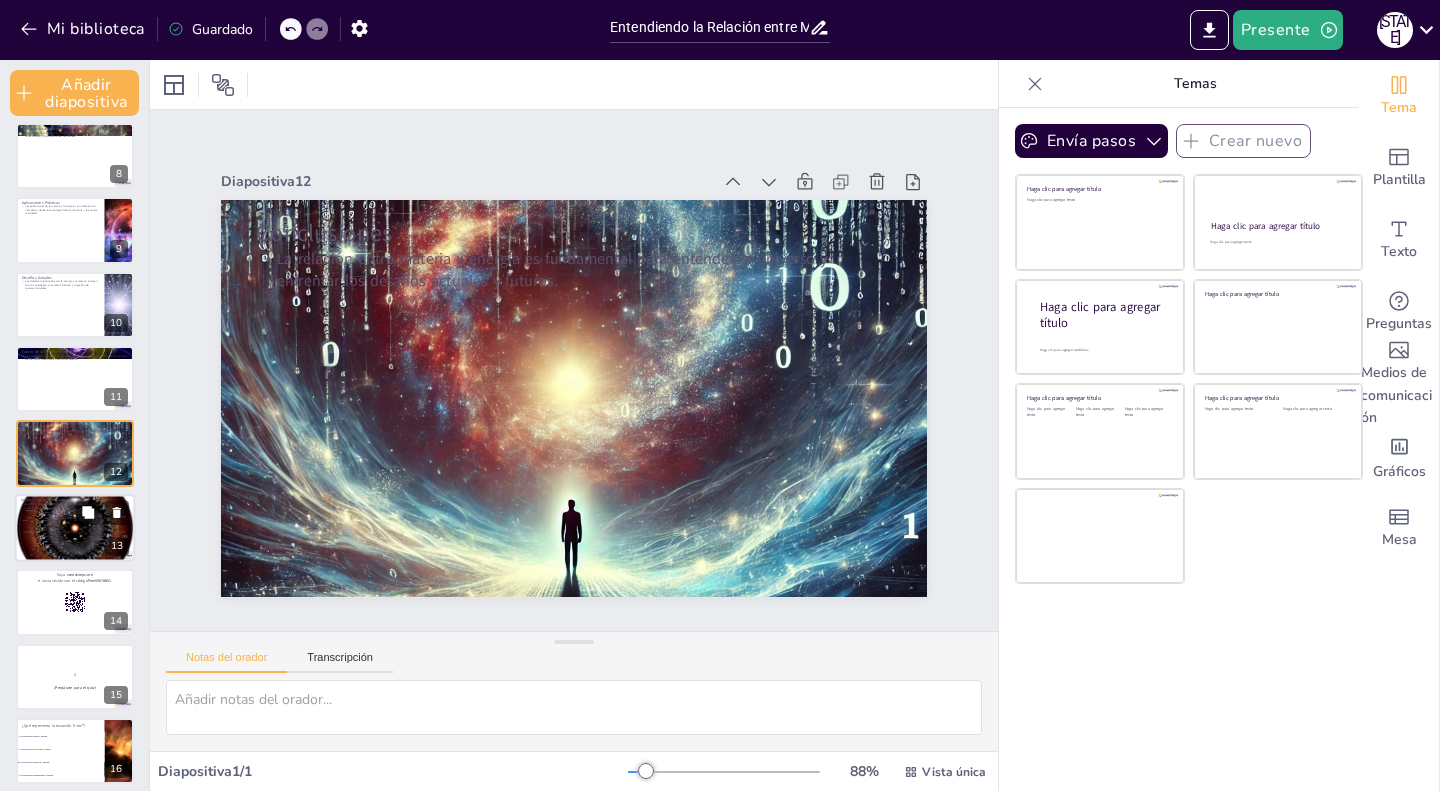 click at bounding box center (75, 528) 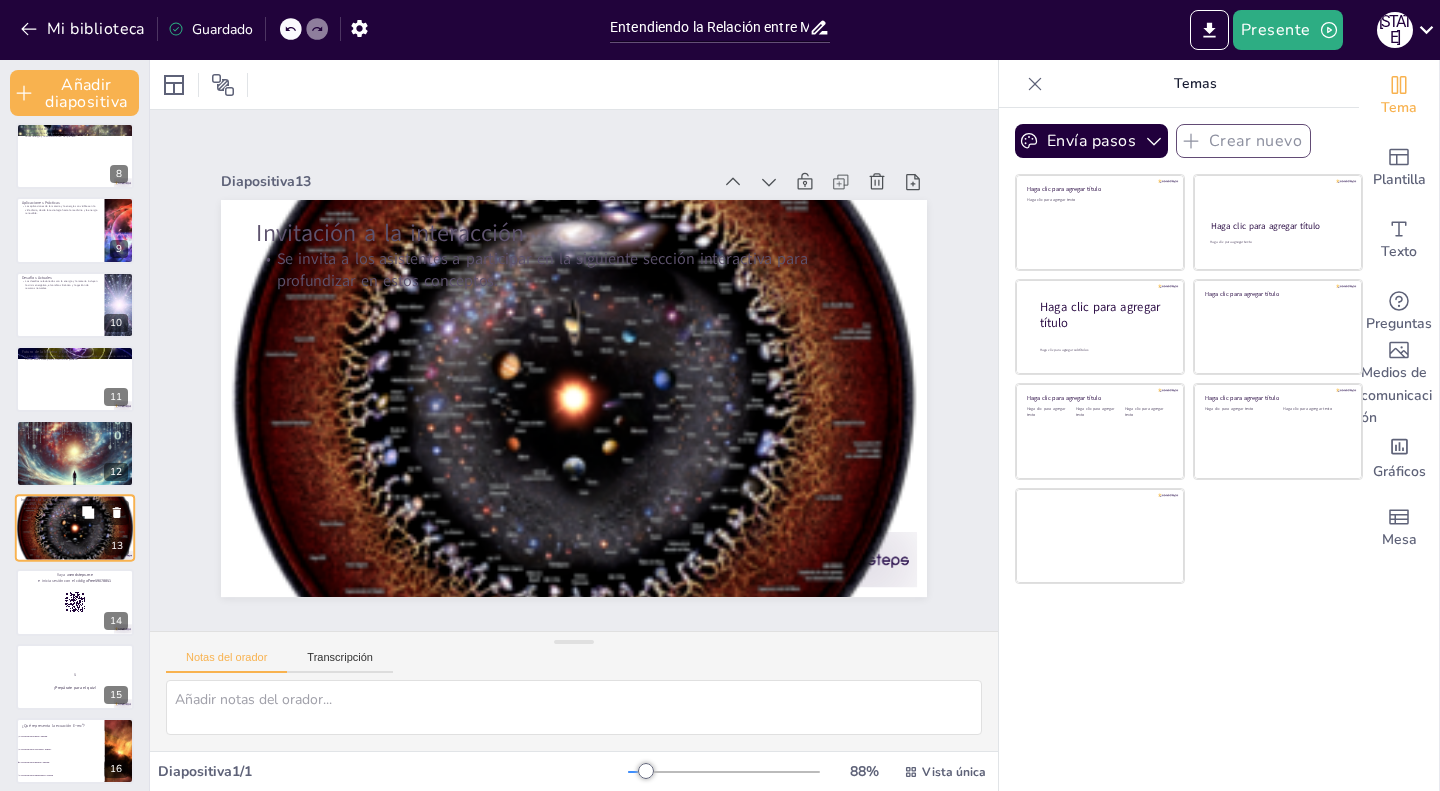 scroll, scrollTop: 604, scrollLeft: 0, axis: vertical 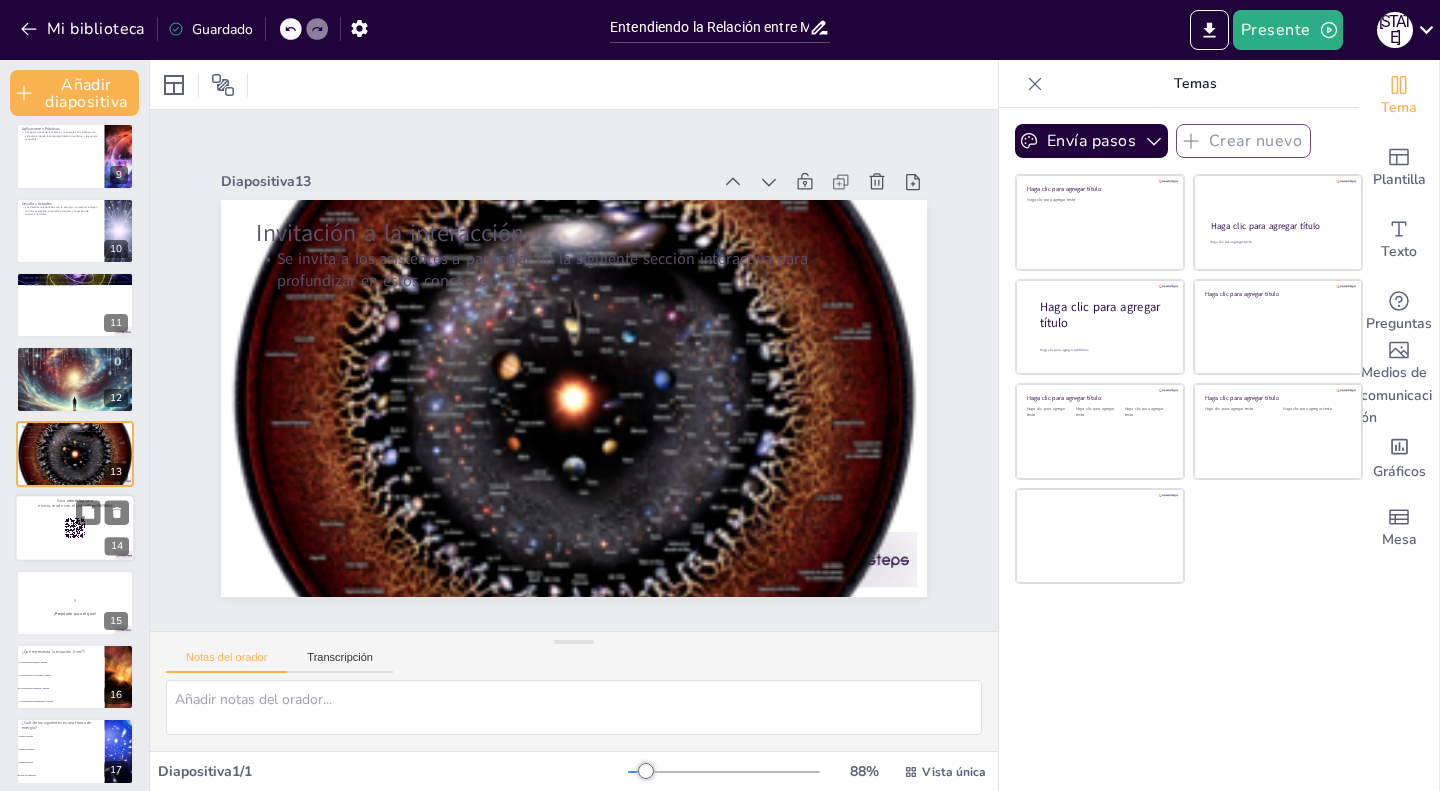 click at bounding box center (75, 528) 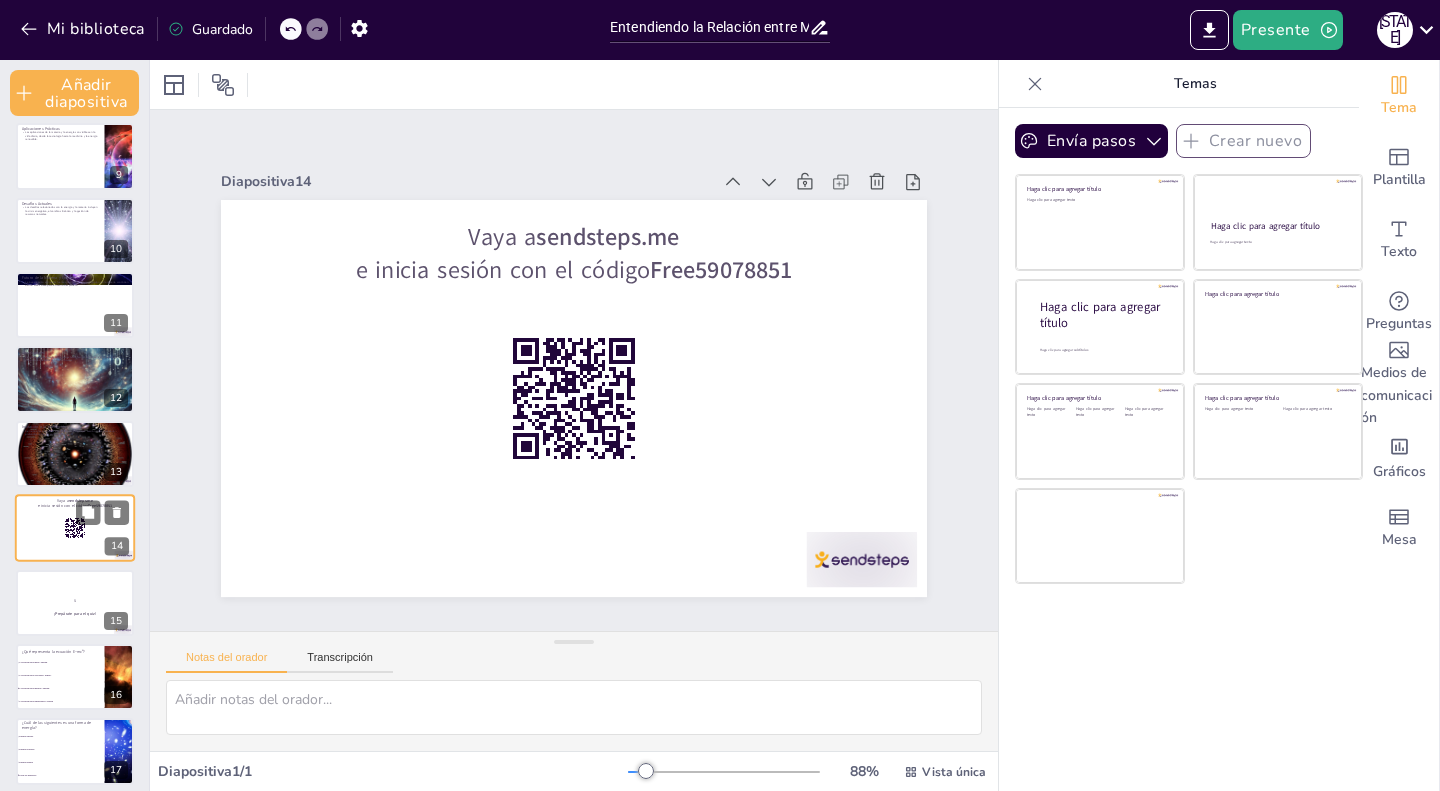 scroll, scrollTop: 679, scrollLeft: 0, axis: vertical 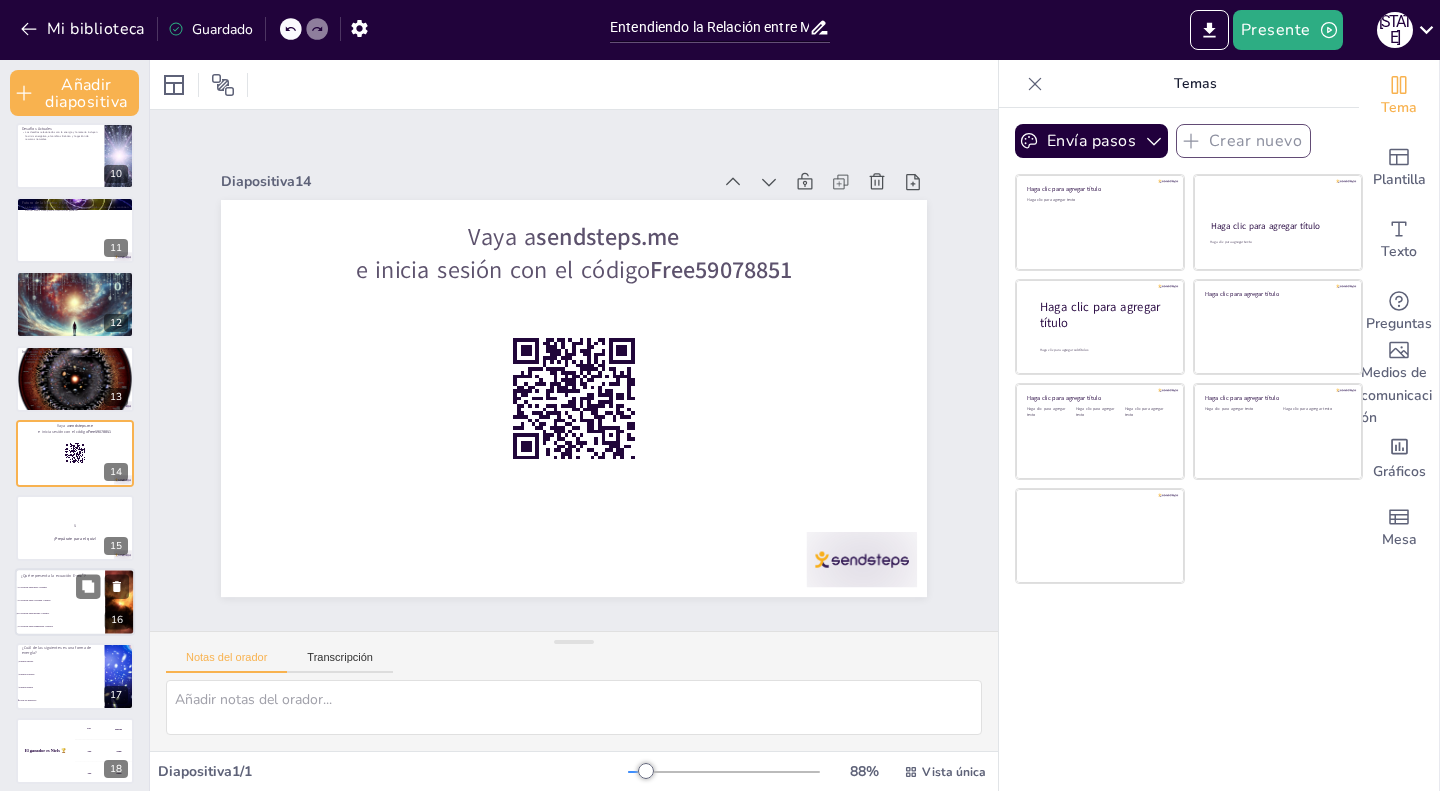 click on "La relación entre velocidad y tiempo." at bounding box center [60, 600] 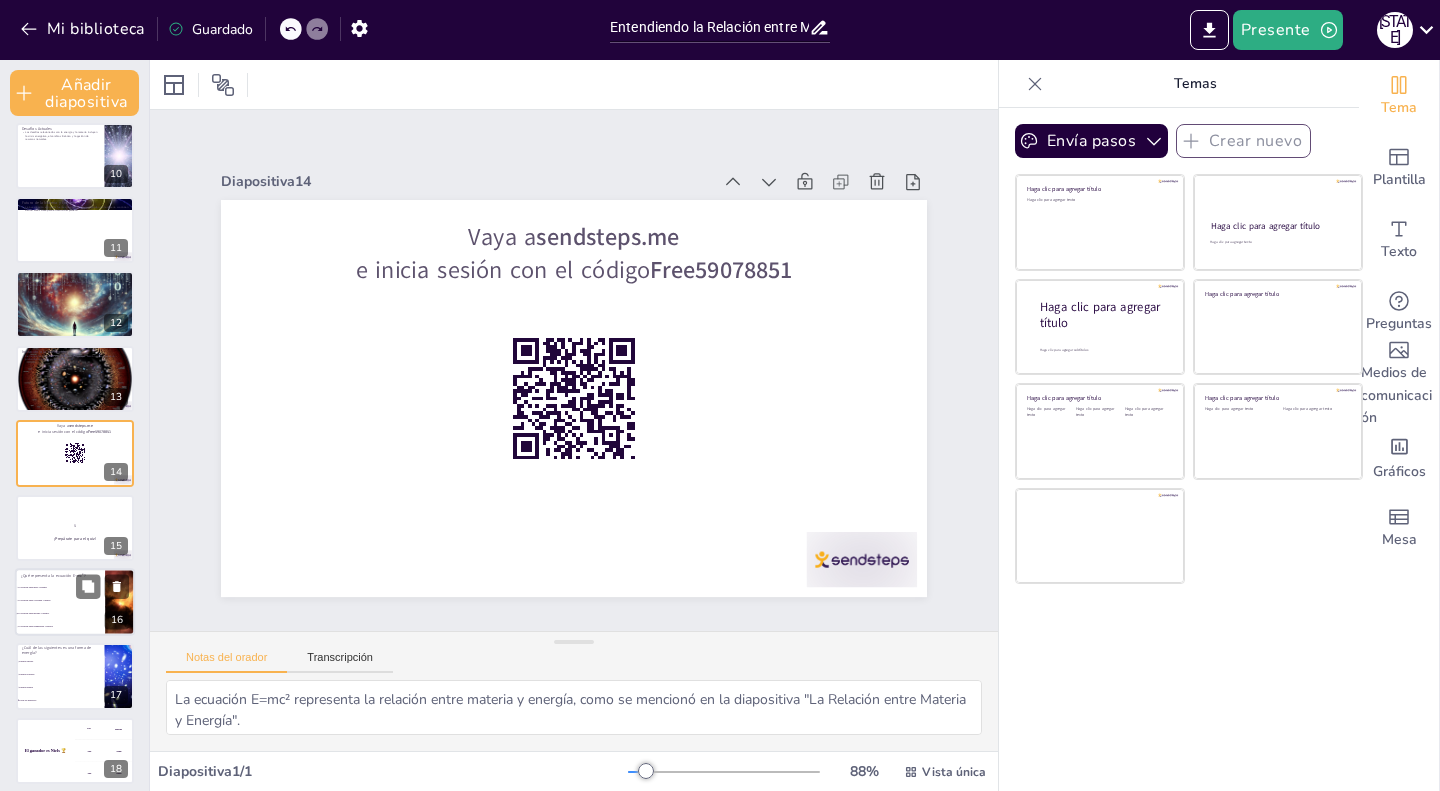scroll, scrollTop: 828, scrollLeft: 0, axis: vertical 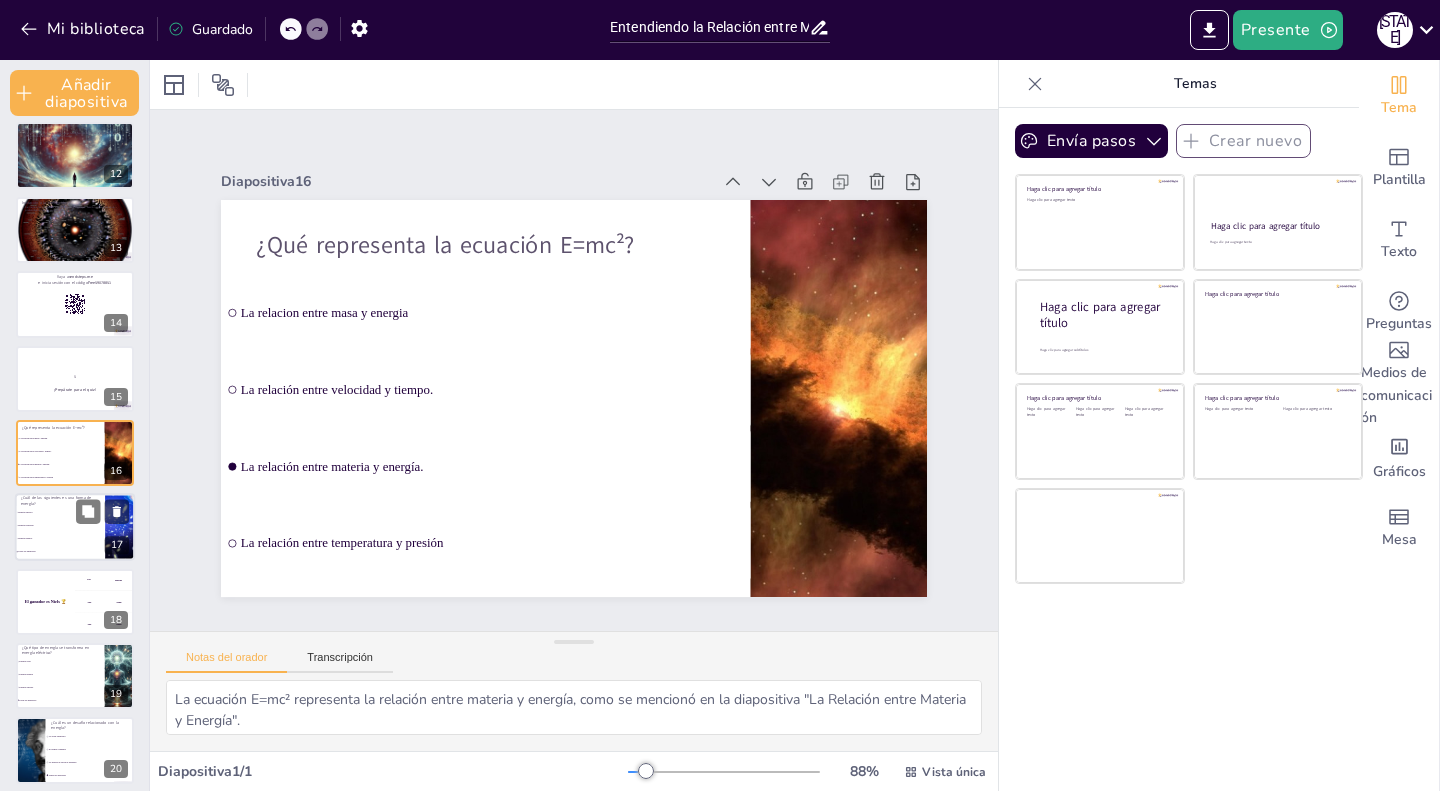 click on "Energía térmica" at bounding box center [60, 539] 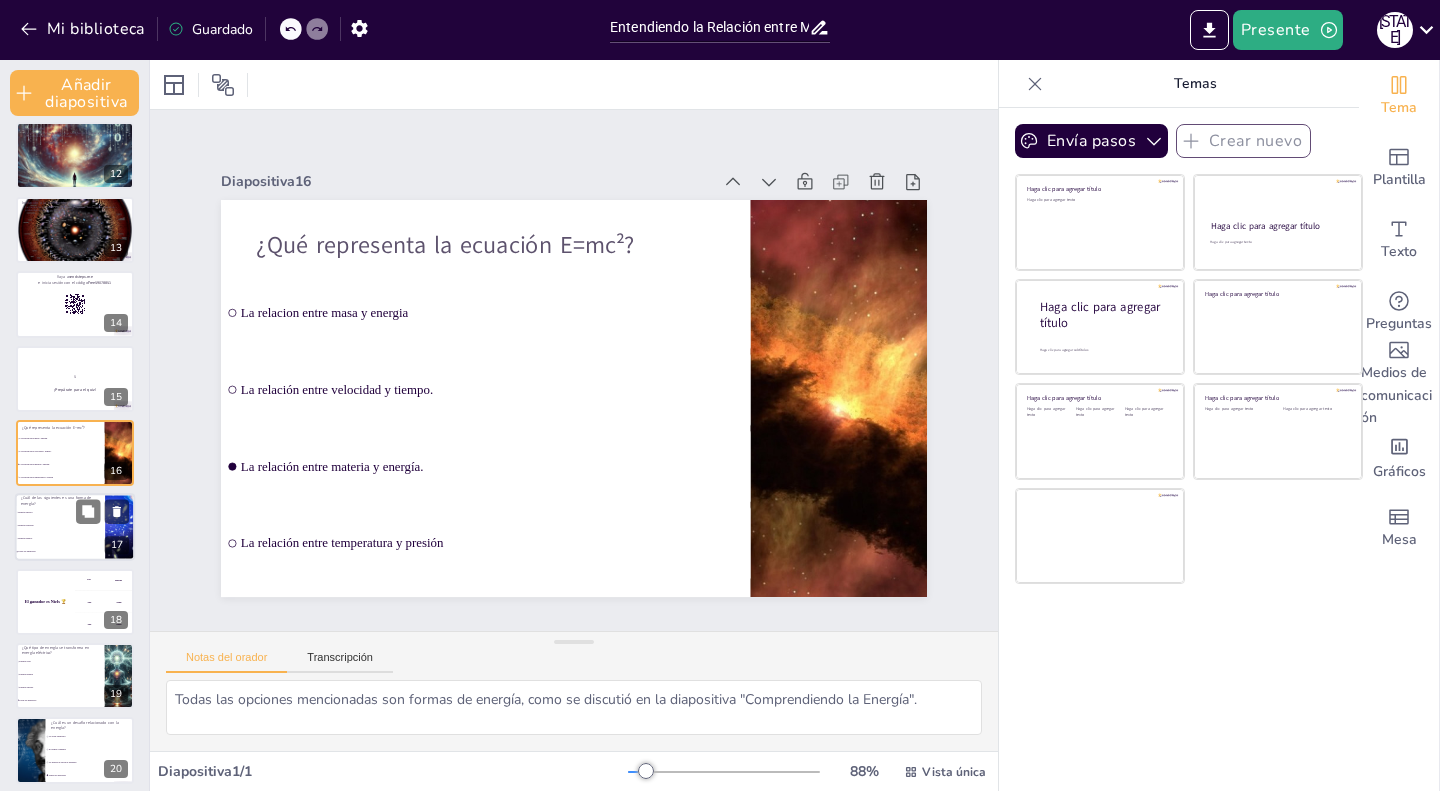 scroll, scrollTop: 902, scrollLeft: 0, axis: vertical 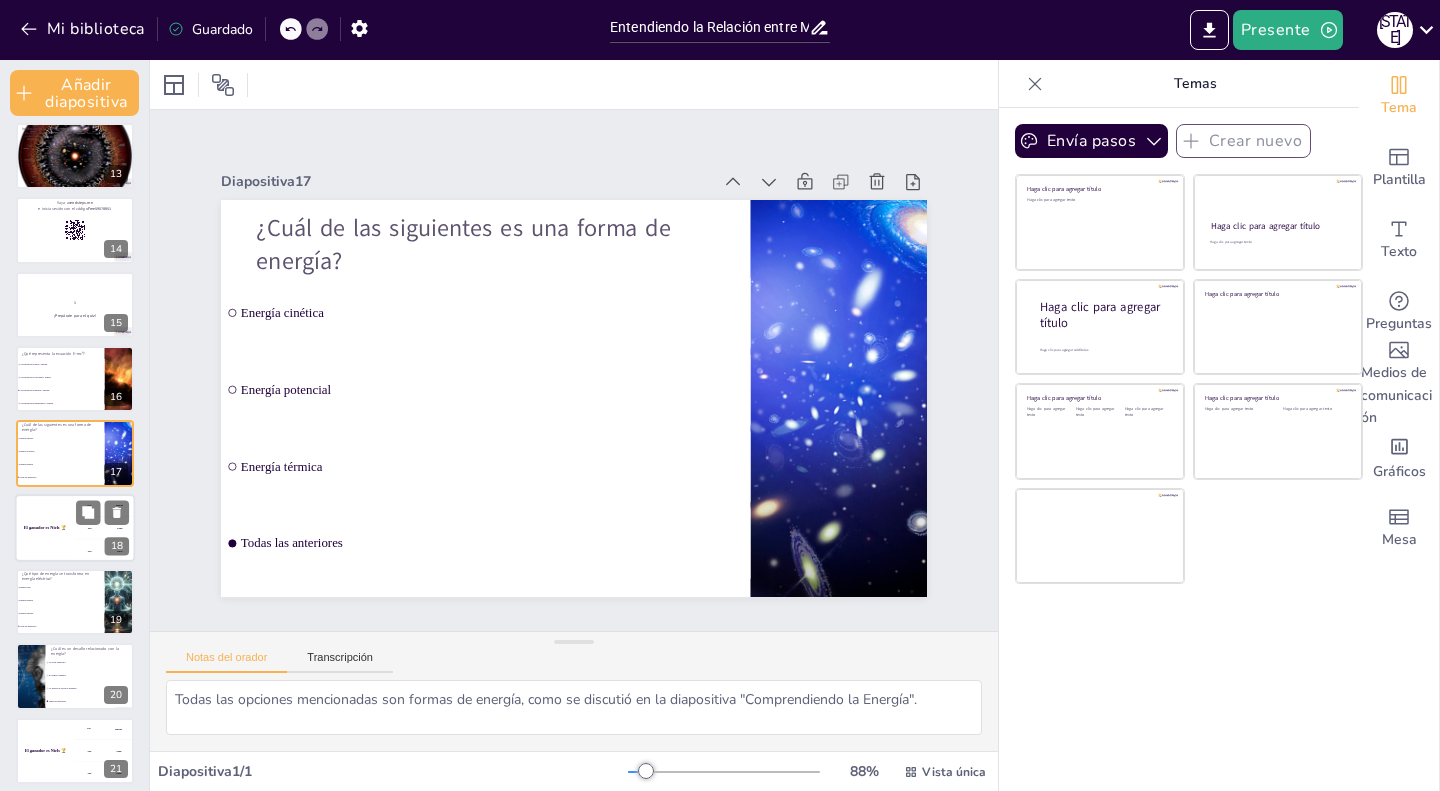 click on "El ganador es    Niels 🏆" at bounding box center (45, 527) 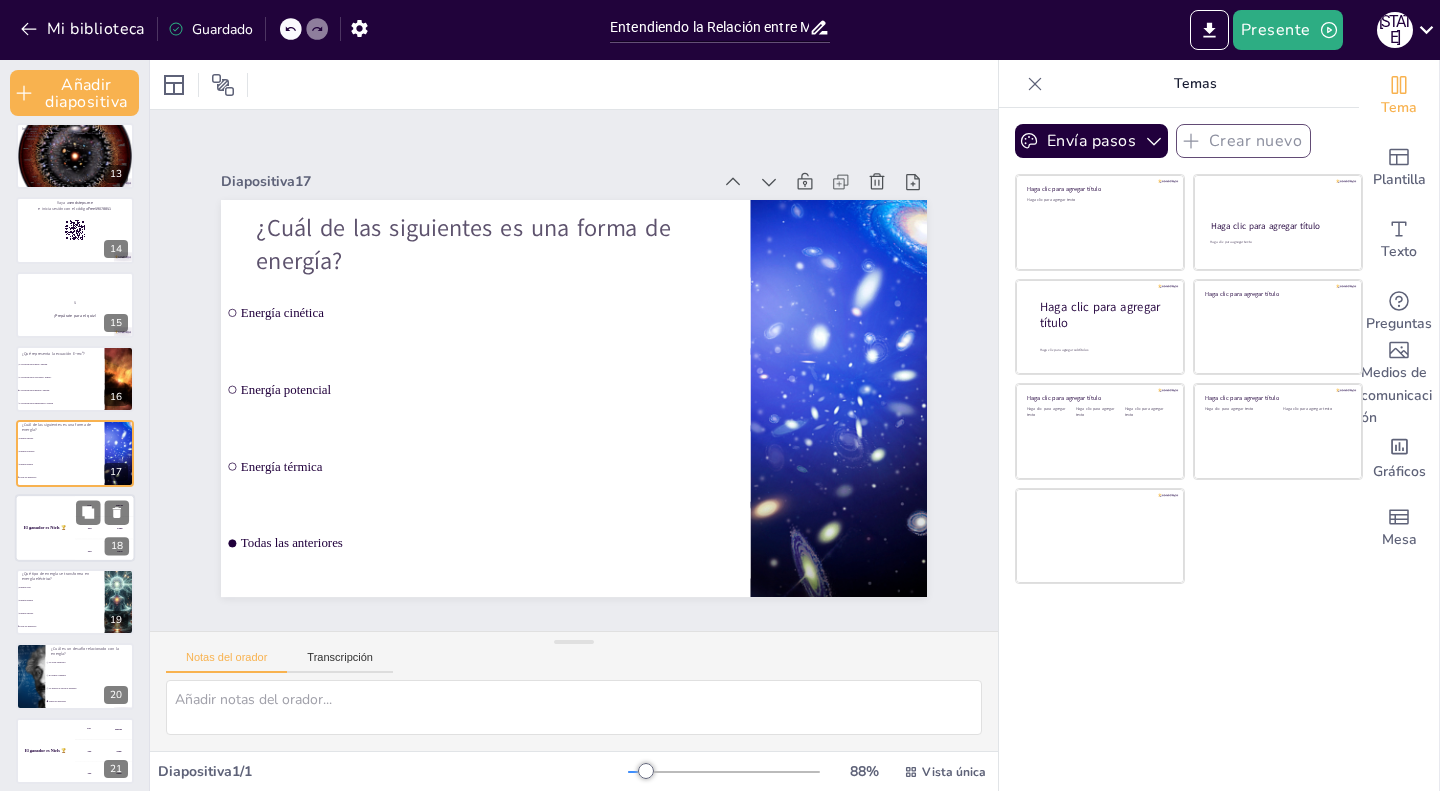 scroll, scrollTop: 976, scrollLeft: 0, axis: vertical 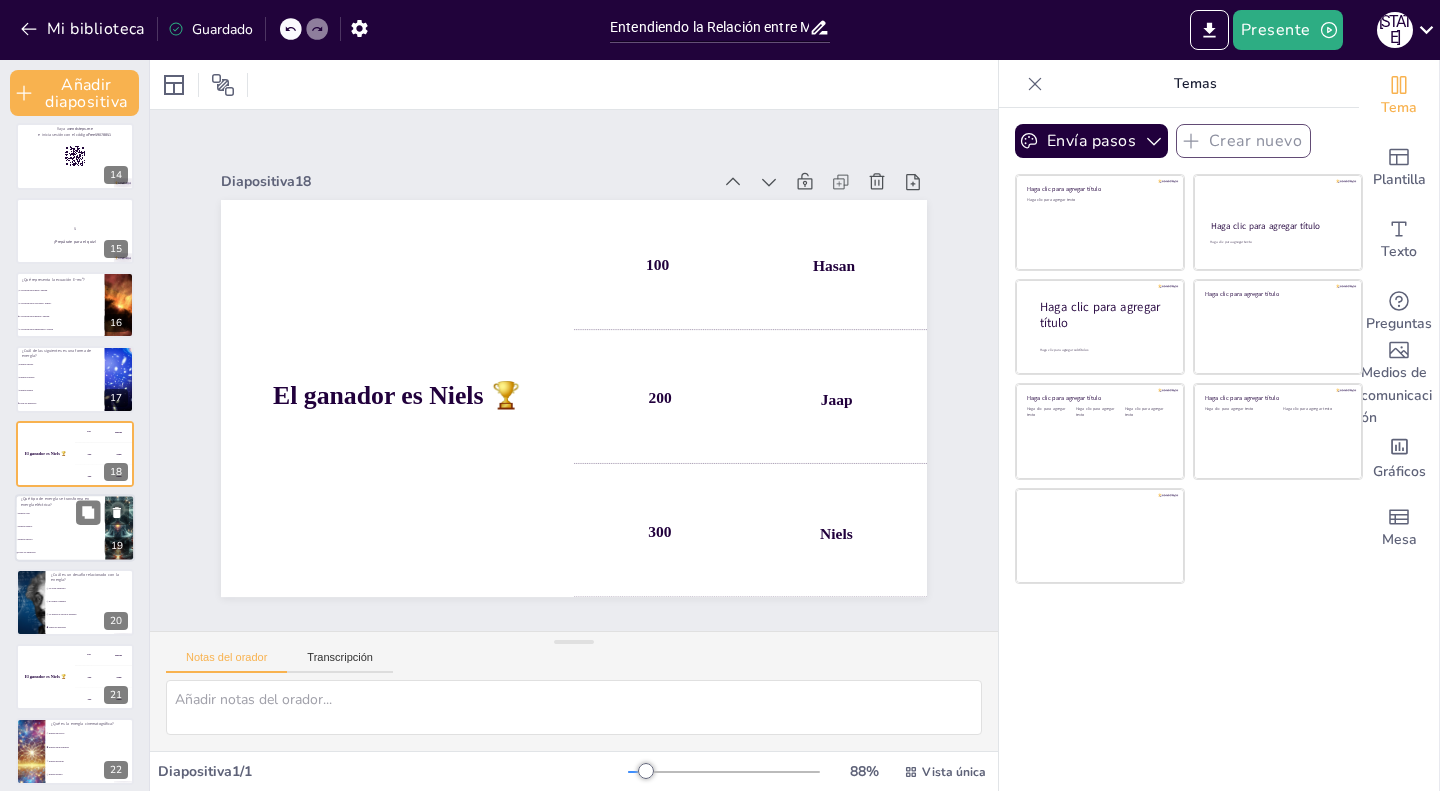 click on "Energía térmica" at bounding box center [61, 526] 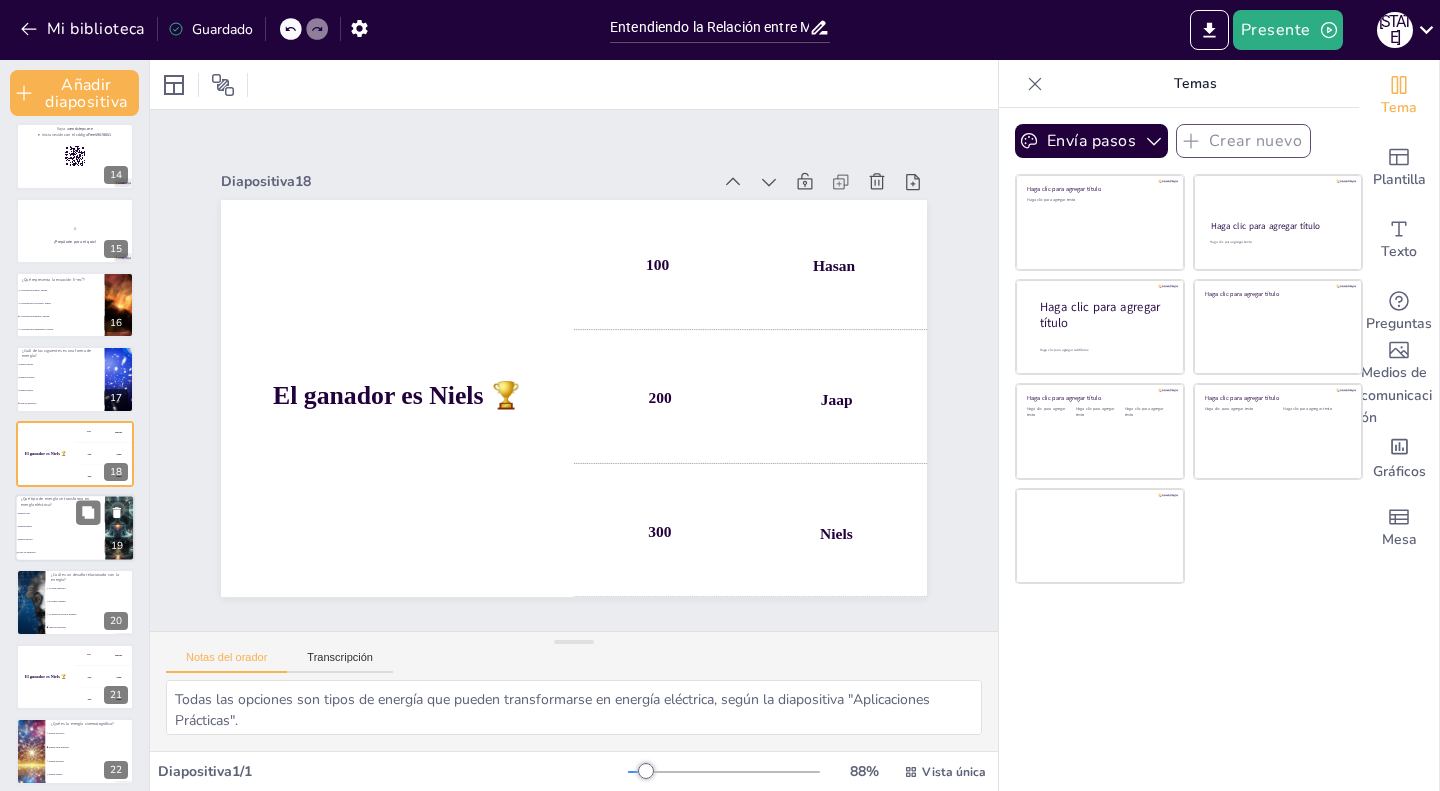scroll, scrollTop: 1050, scrollLeft: 0, axis: vertical 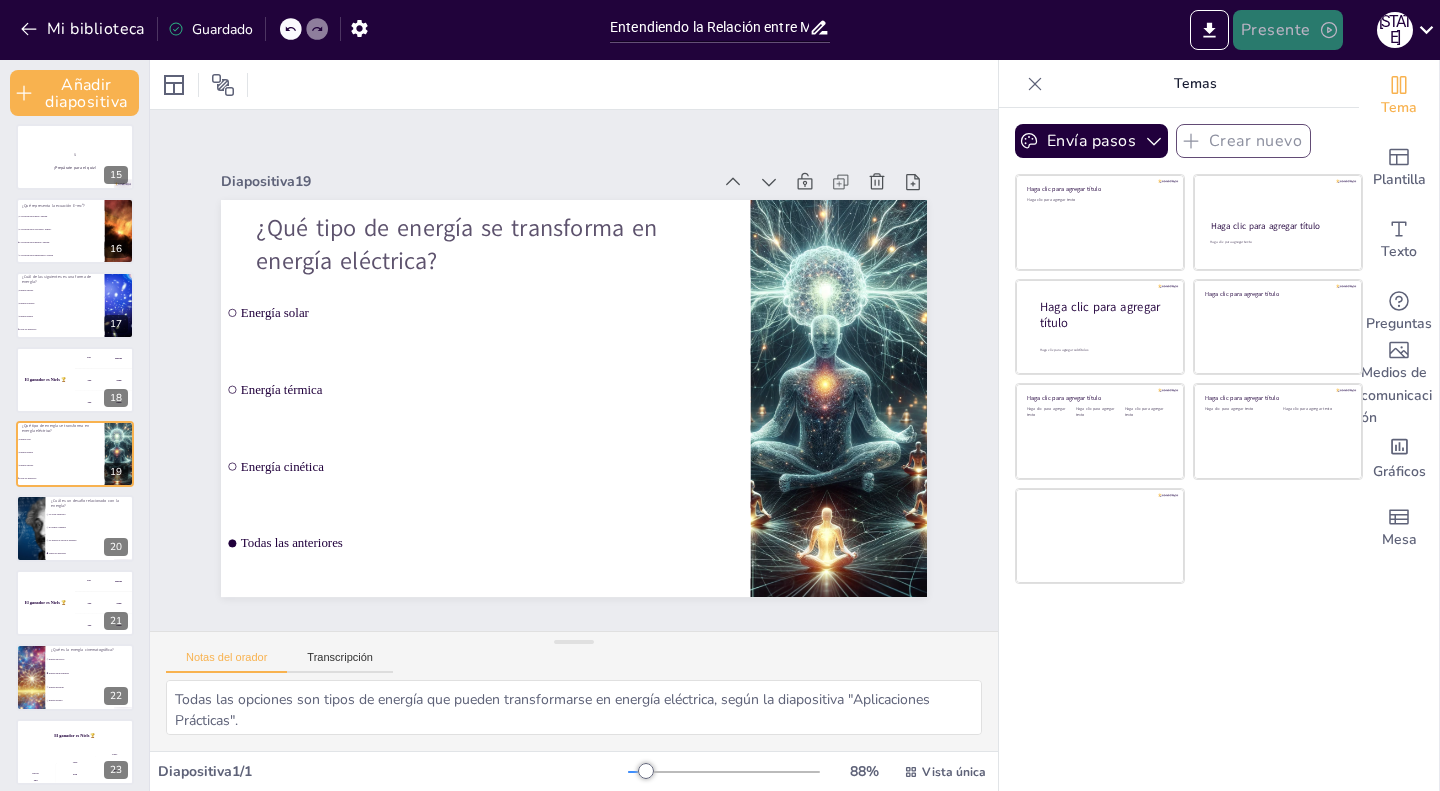 click on "Presente" at bounding box center [1276, 31] 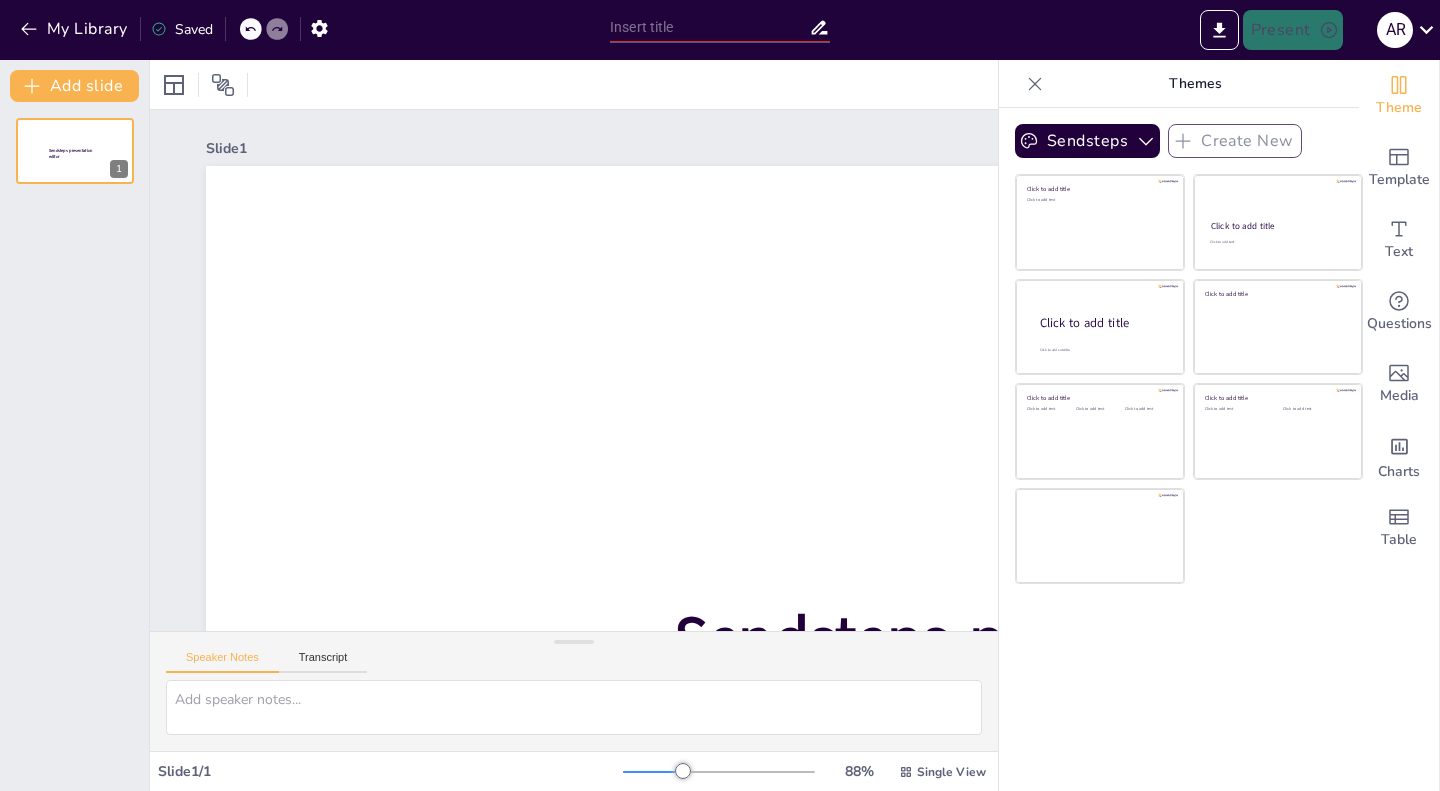 scroll, scrollTop: 0, scrollLeft: 0, axis: both 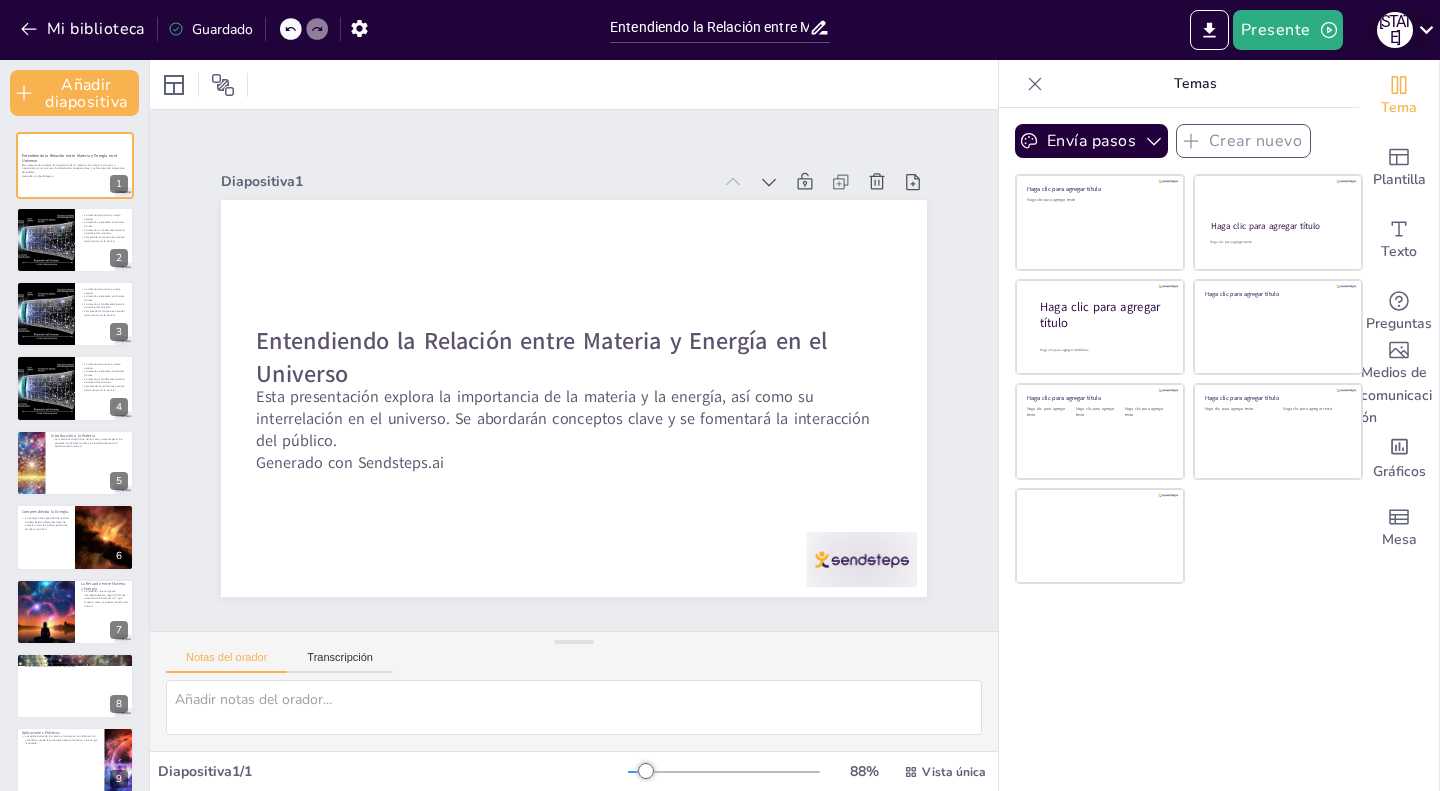 click 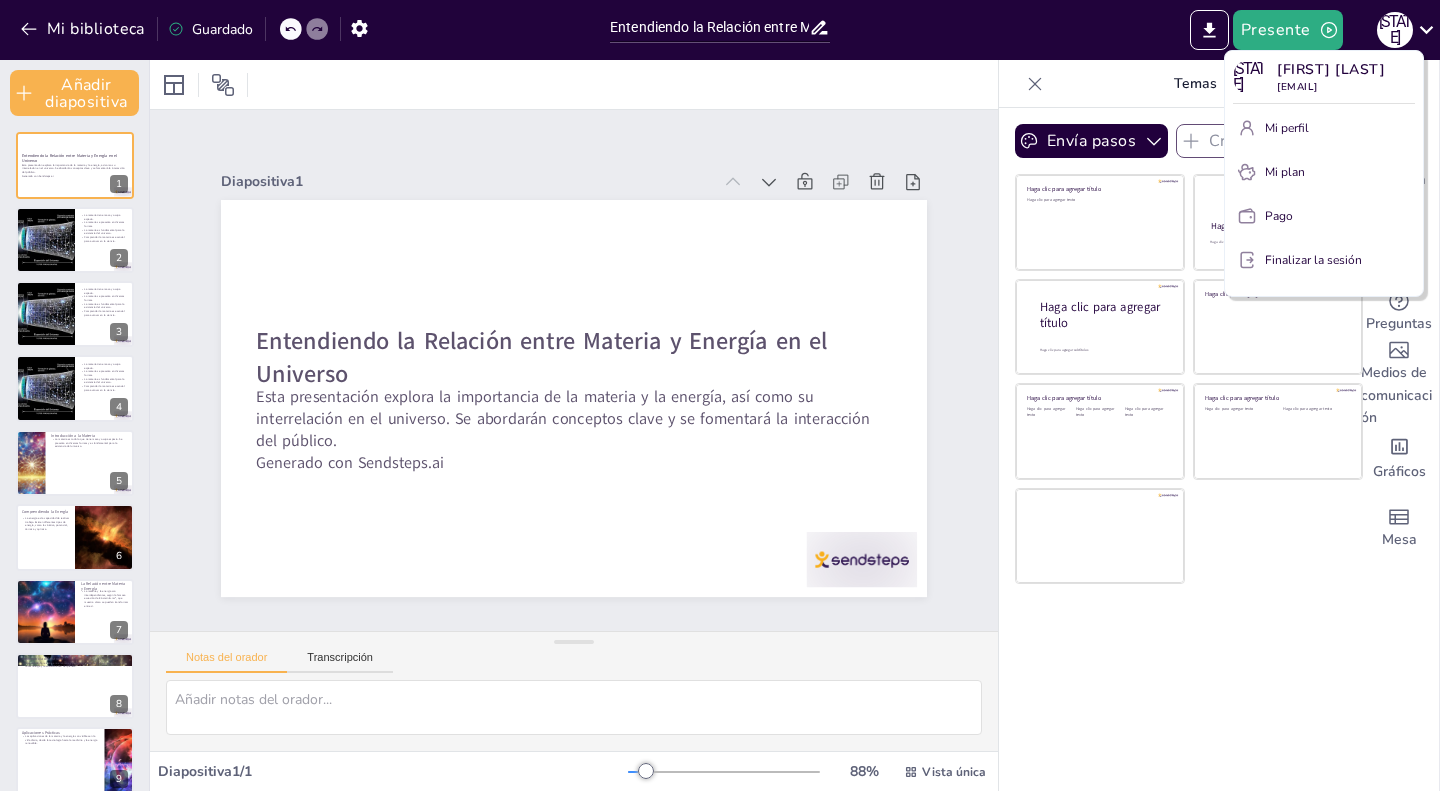 click at bounding box center [720, 395] 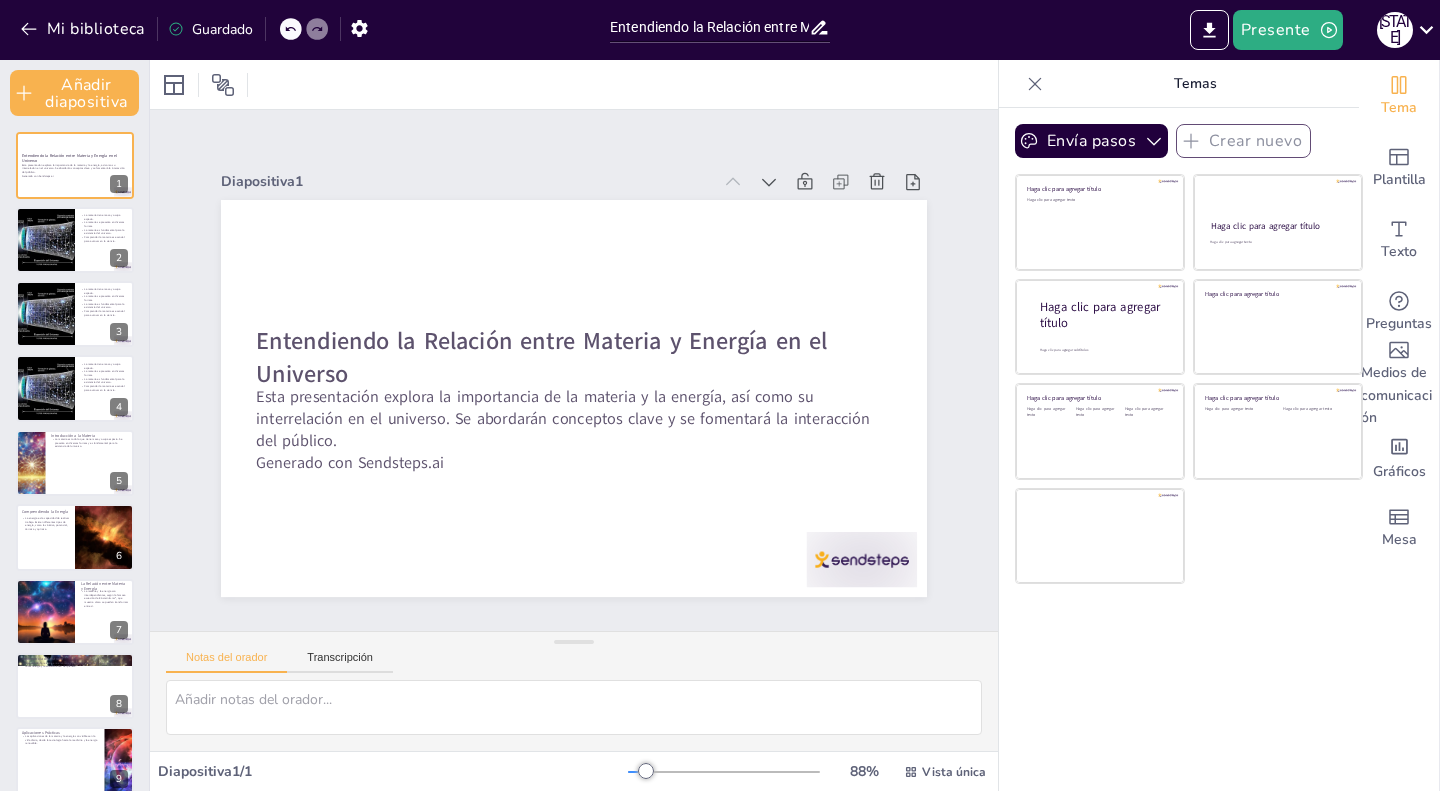 click on "[STATE] [FIRST] [LAST] [EMAIL] Mi perfil Mi plan Pago Finalizar la sesión" at bounding box center [720, 395] 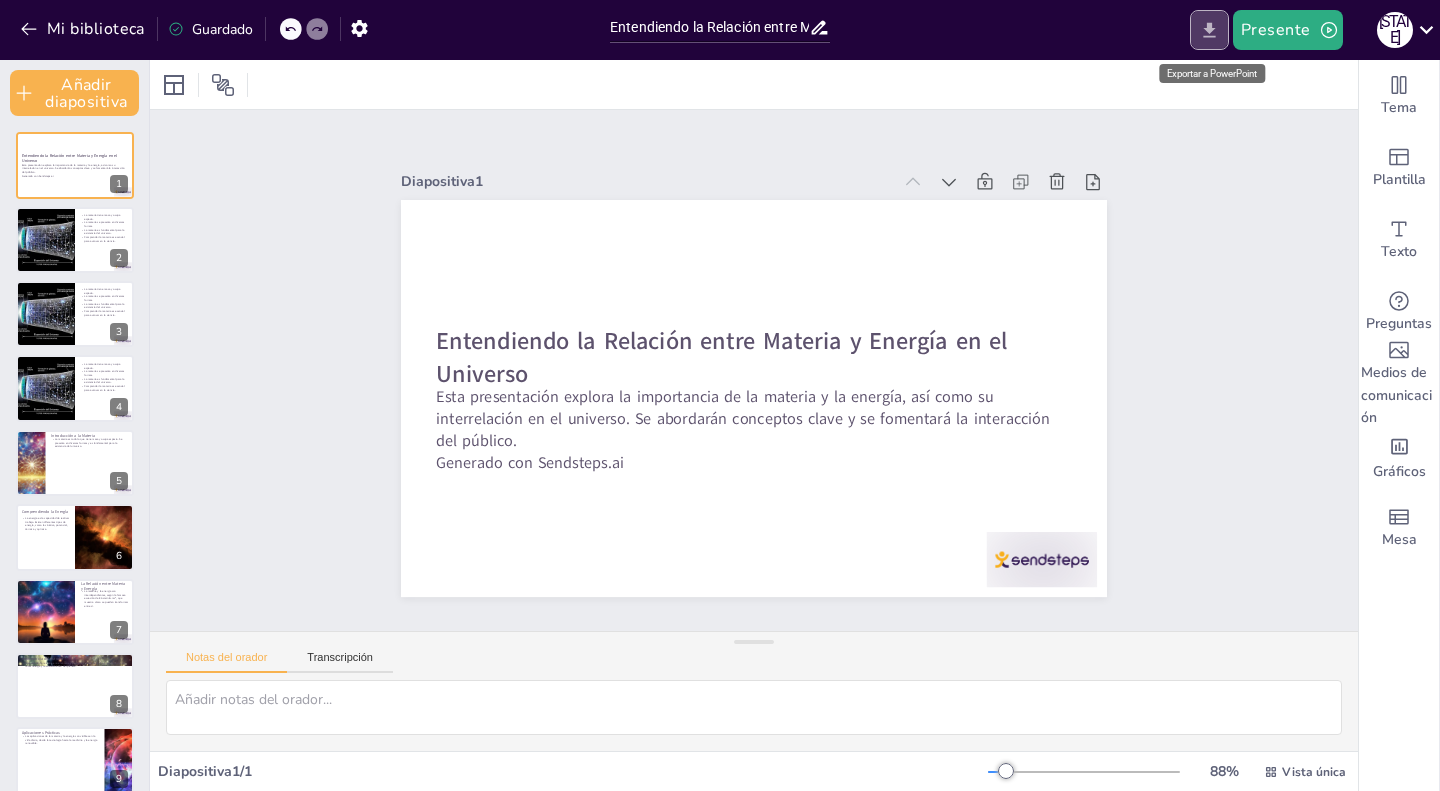 click 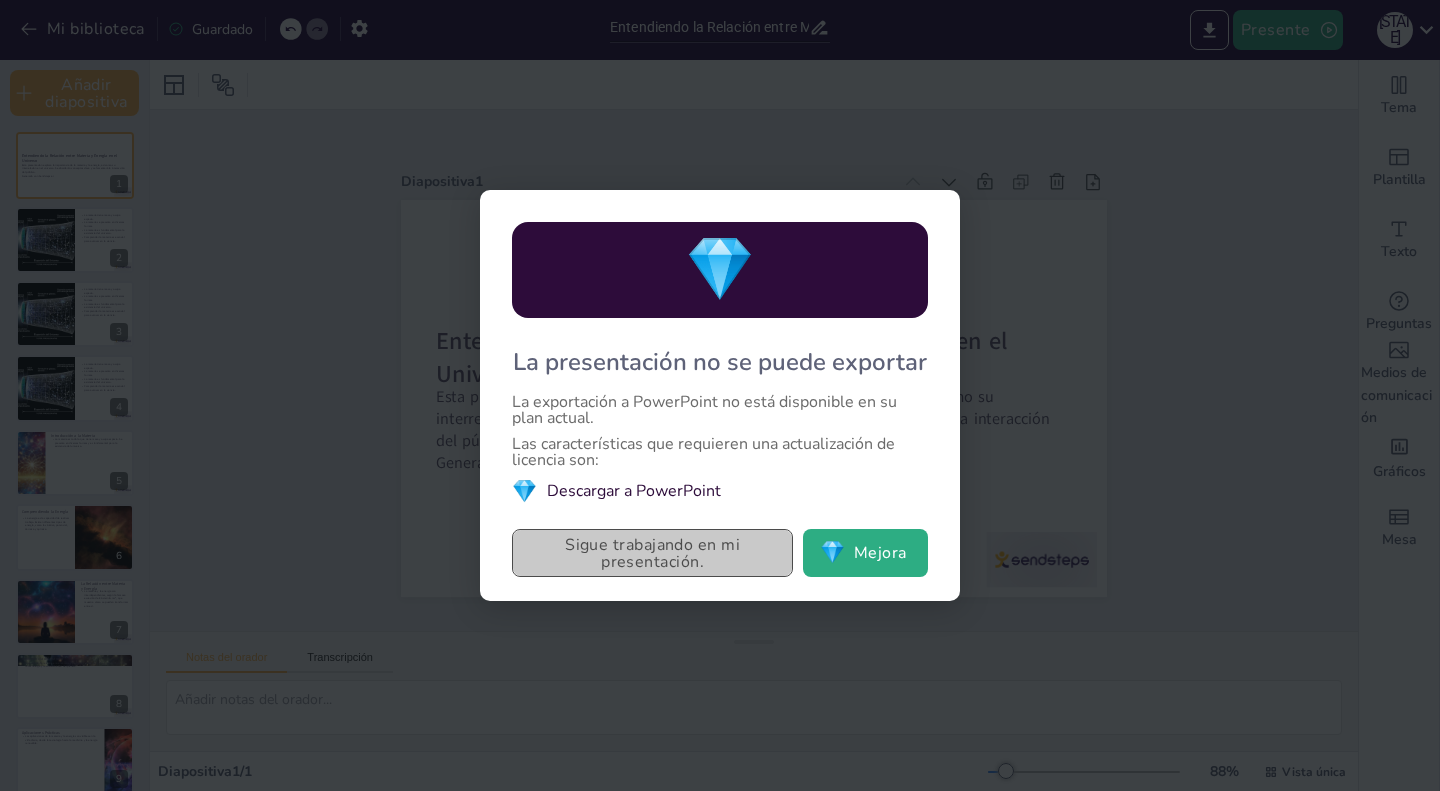 click on "Sigue trabajando en mi presentación." at bounding box center (652, 553) 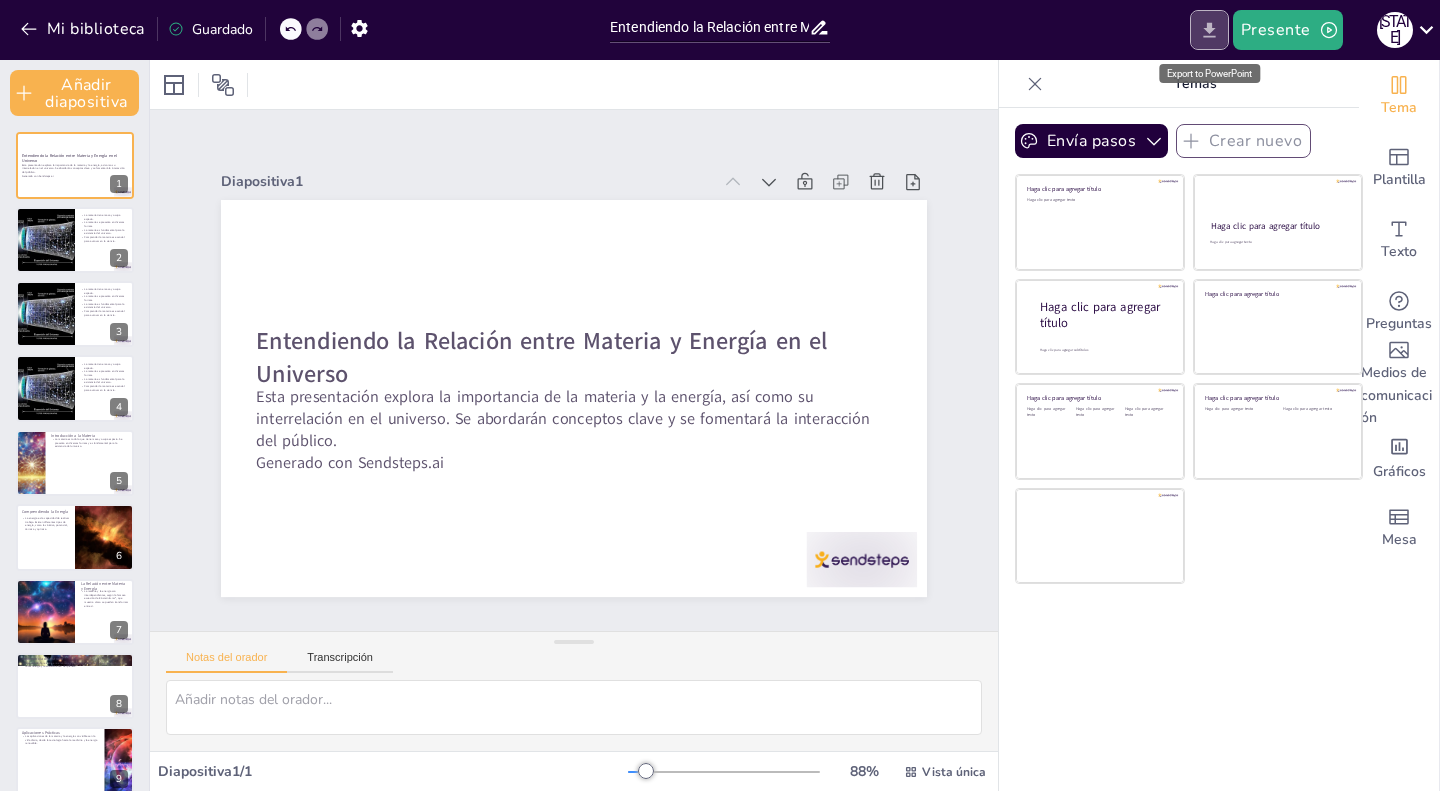 click 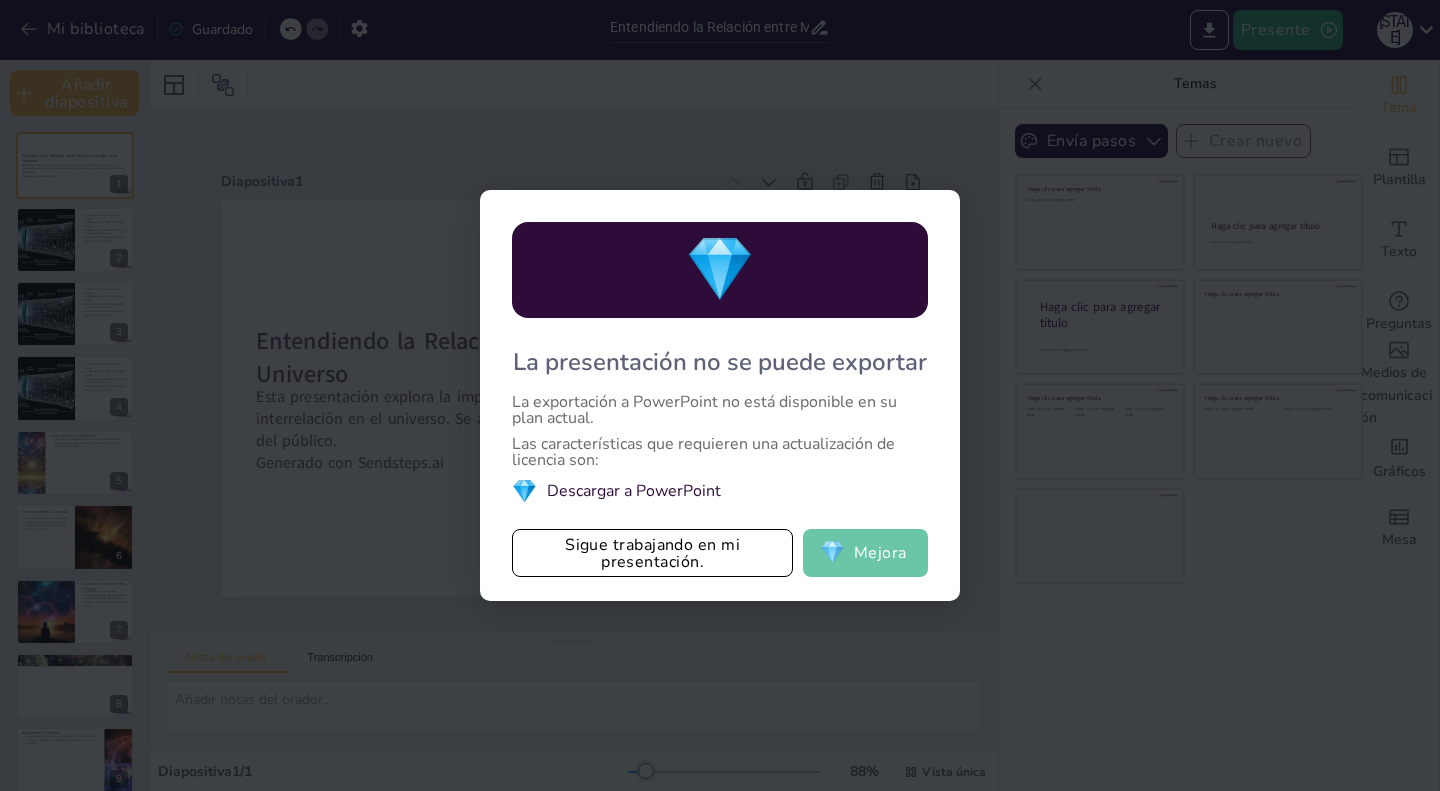 click on "💎 Mejora" at bounding box center (865, 553) 